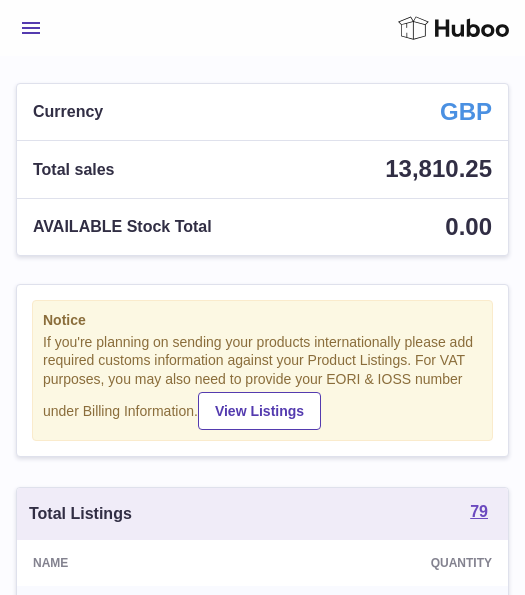 scroll, scrollTop: 0, scrollLeft: 0, axis: both 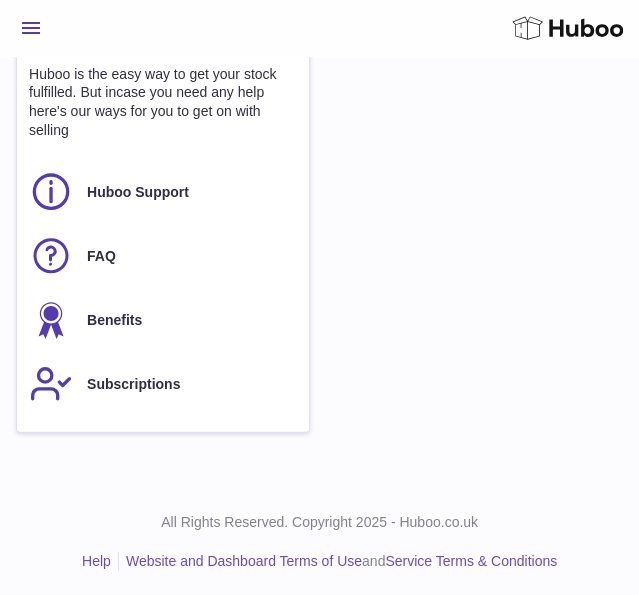 click on "Menu   Huboo     10362   Huboo Ref    GBP   Currency   13,810.25     Total sales   0.00     AVAILABLE Stock Total" at bounding box center [319, 28] 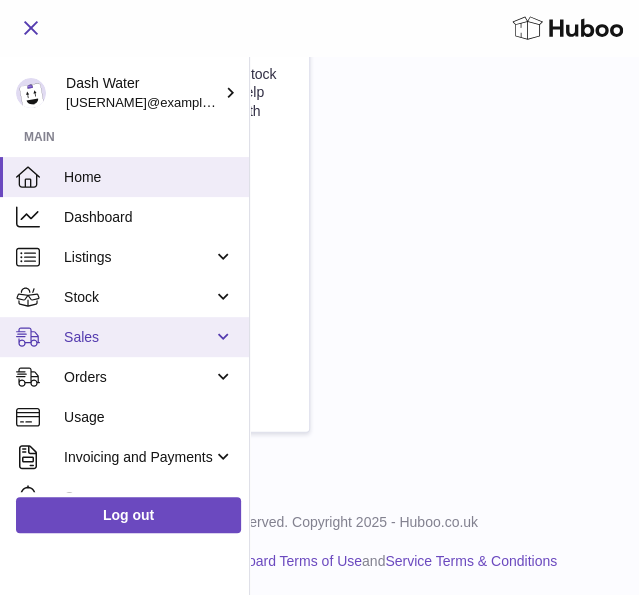 click on "Sales" at bounding box center [138, 337] 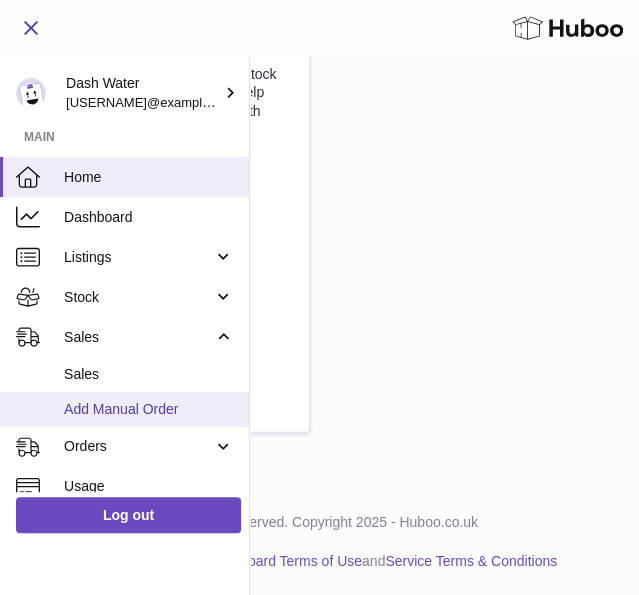 scroll, scrollTop: 1337, scrollLeft: 0, axis: vertical 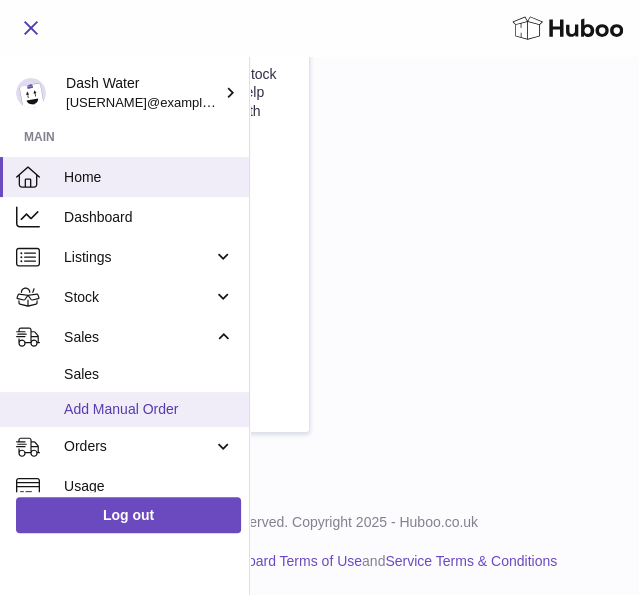 click on "Add Manual Order" at bounding box center [149, 409] 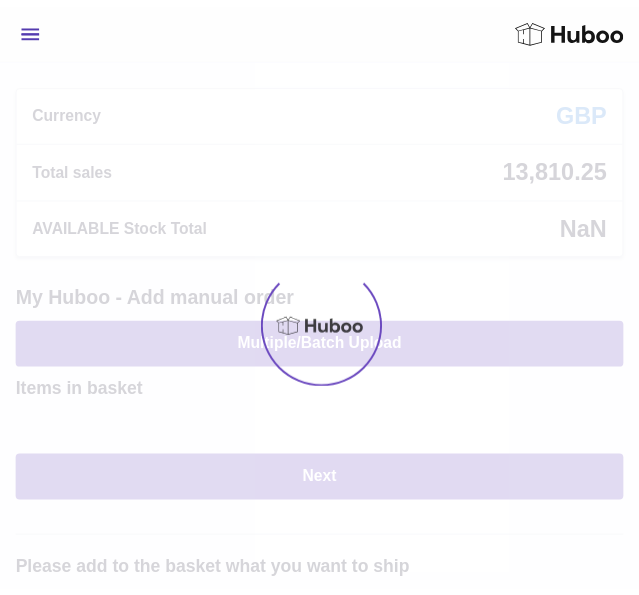 scroll, scrollTop: 0, scrollLeft: 0, axis: both 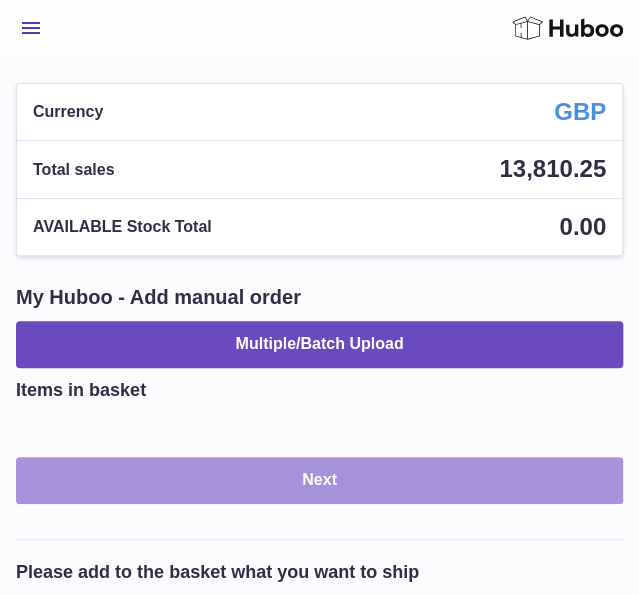 click on "Next" at bounding box center (319, 480) 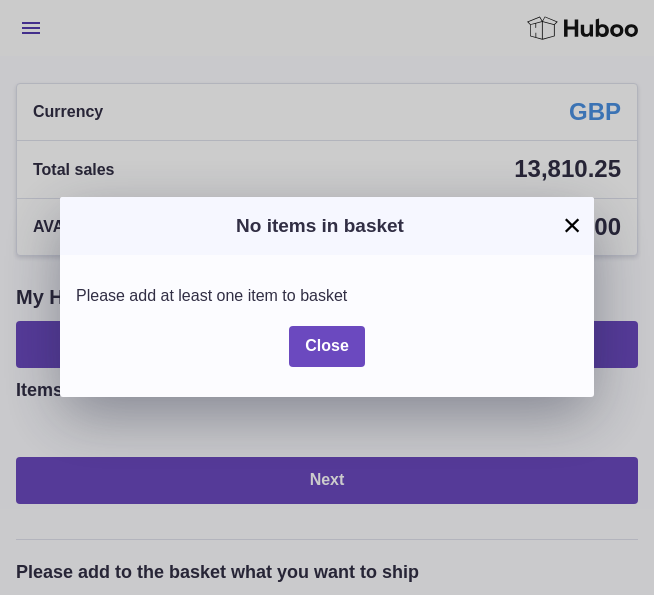 click on "No items in basket" at bounding box center [327, 226] 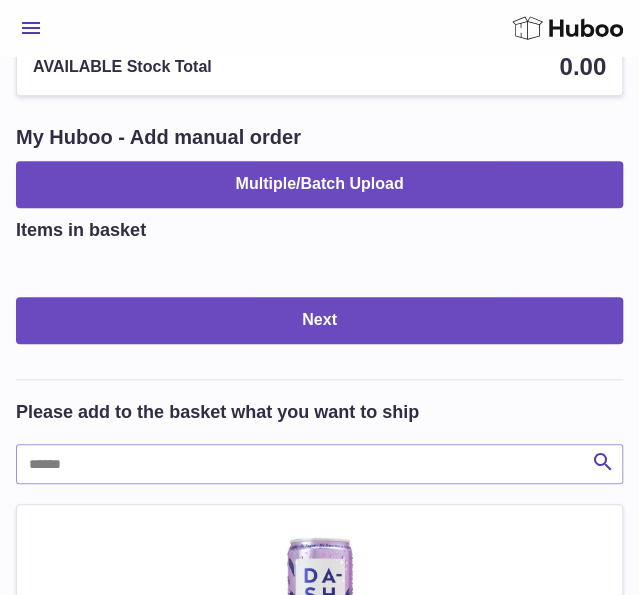 scroll, scrollTop: 400, scrollLeft: 0, axis: vertical 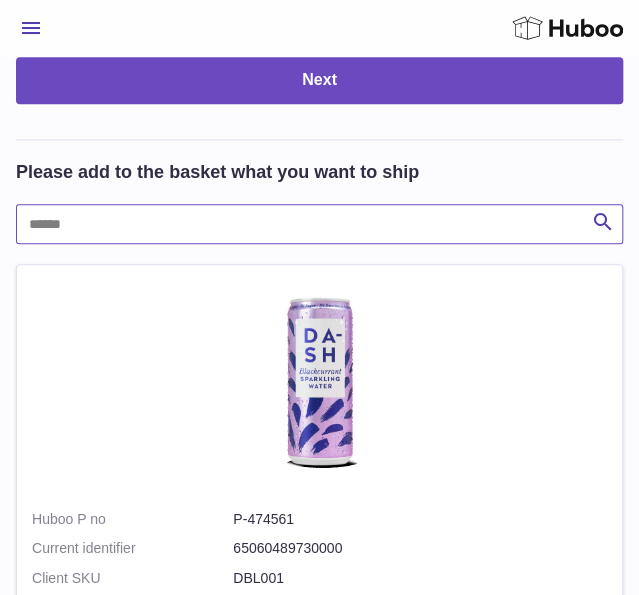 click at bounding box center [319, 224] 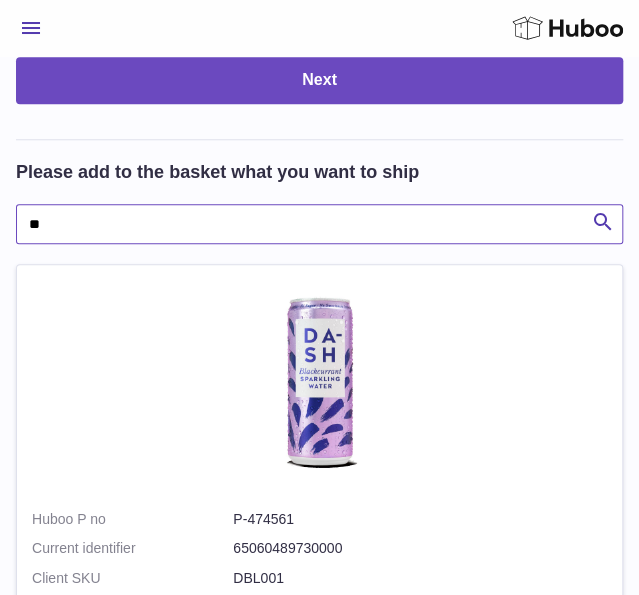 type on "**" 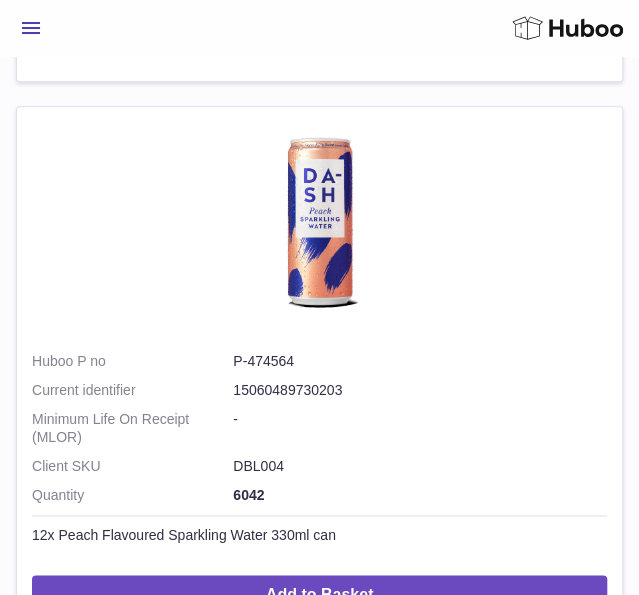 scroll, scrollTop: 2400, scrollLeft: 0, axis: vertical 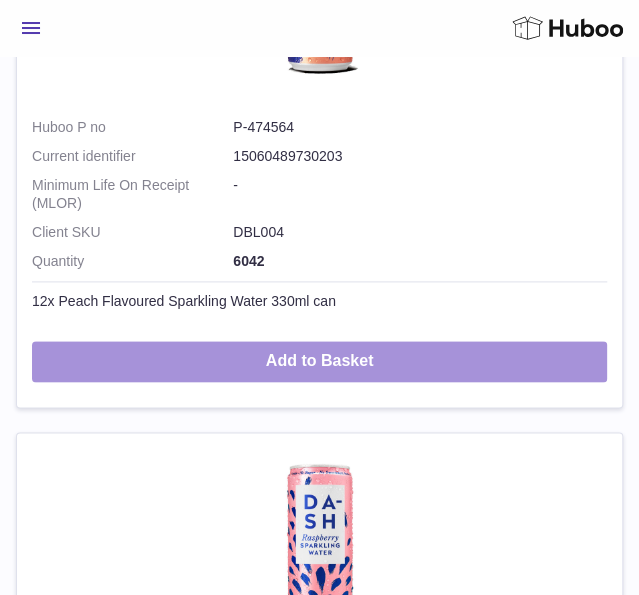 click on "Add to Basket" at bounding box center [319, 361] 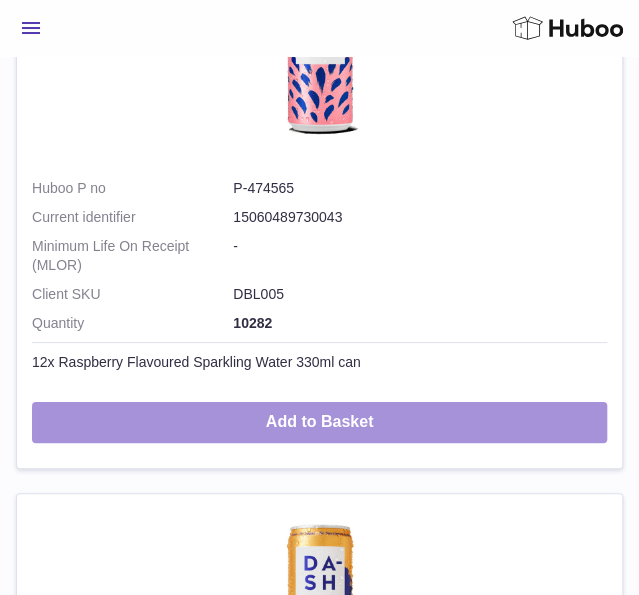 scroll, scrollTop: 3666, scrollLeft: 0, axis: vertical 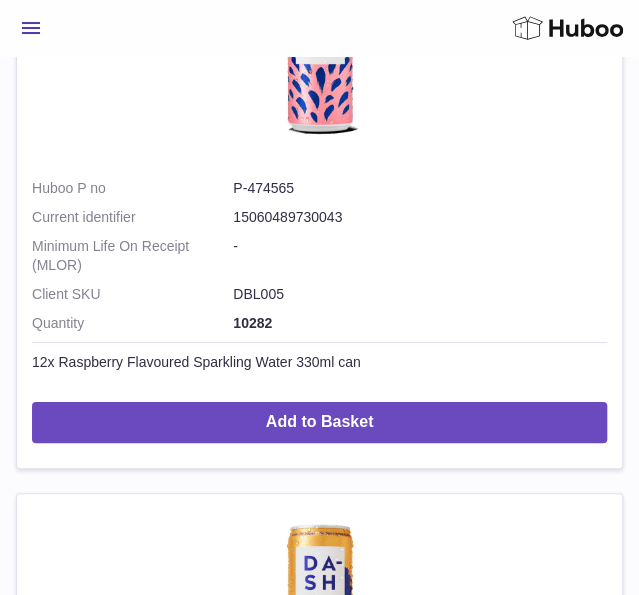 click on "Add to Basket" at bounding box center (319, 422) 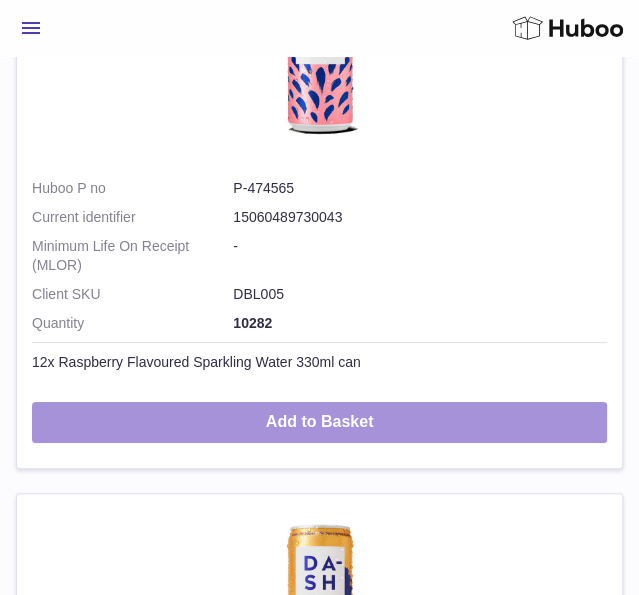 click on "Add to Basket" at bounding box center (319, 422) 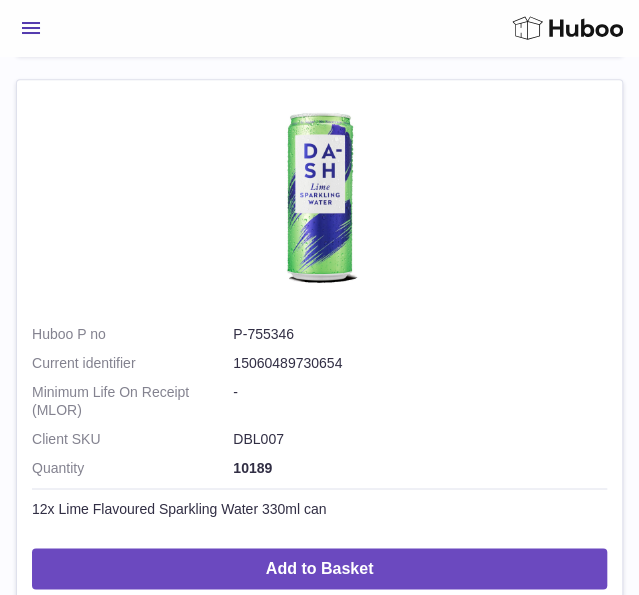 scroll, scrollTop: 6532, scrollLeft: 0, axis: vertical 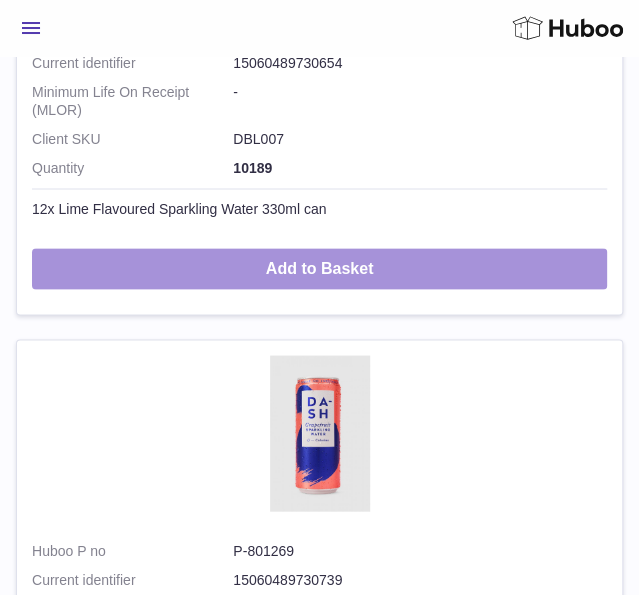 click on "Add to Basket" at bounding box center (319, 268) 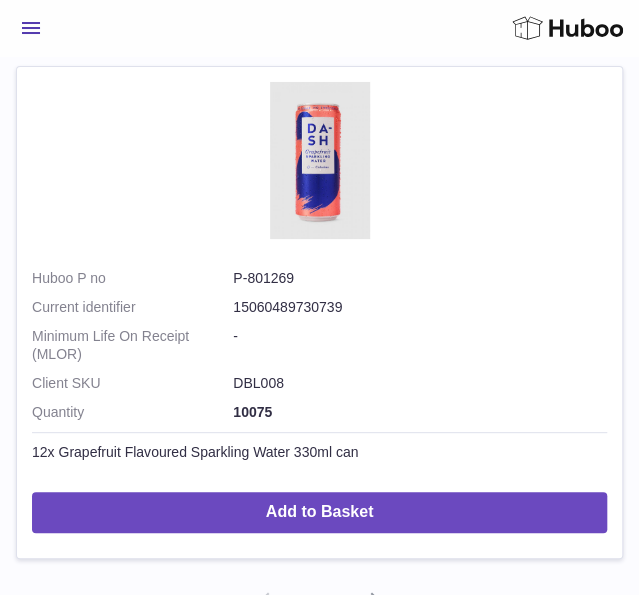 scroll, scrollTop: 7599, scrollLeft: 0, axis: vertical 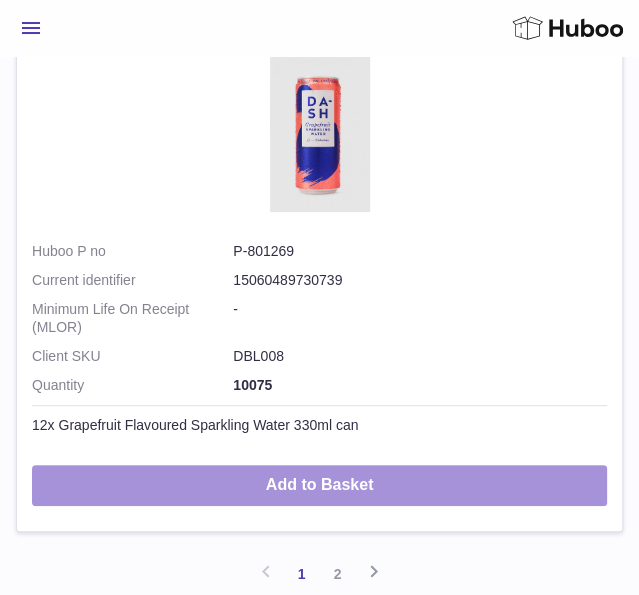 click on "Add to Basket" at bounding box center (319, 485) 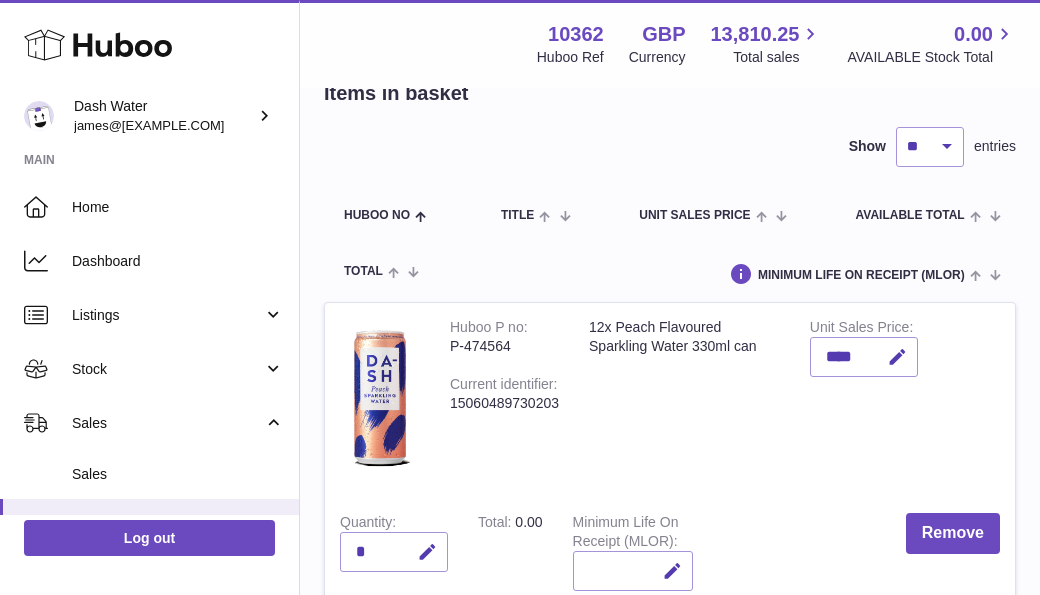scroll, scrollTop: 300, scrollLeft: 0, axis: vertical 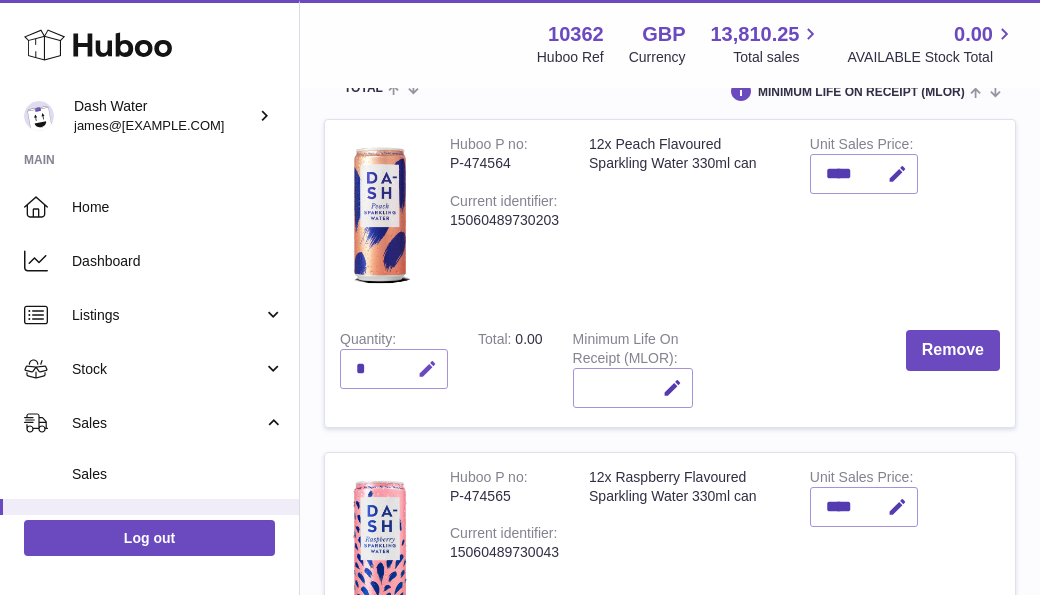 click at bounding box center (427, 369) 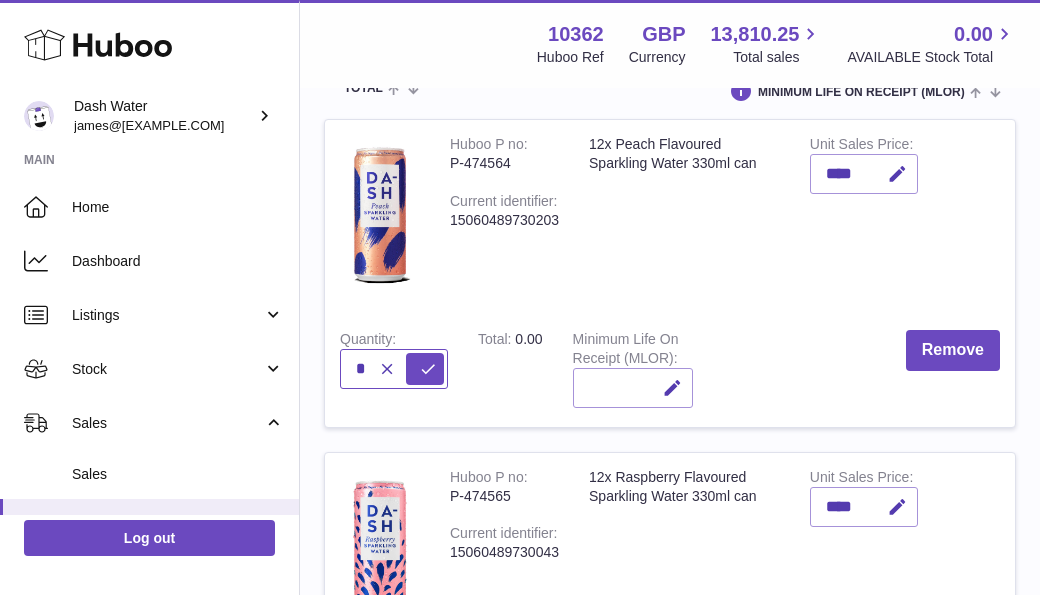 type on "*" 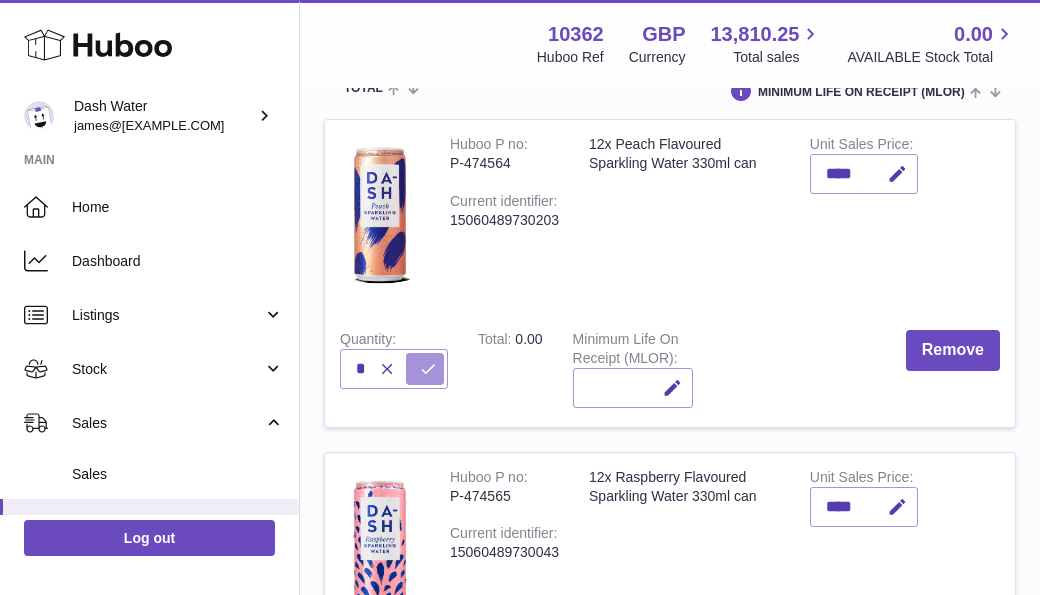 click at bounding box center [428, 369] 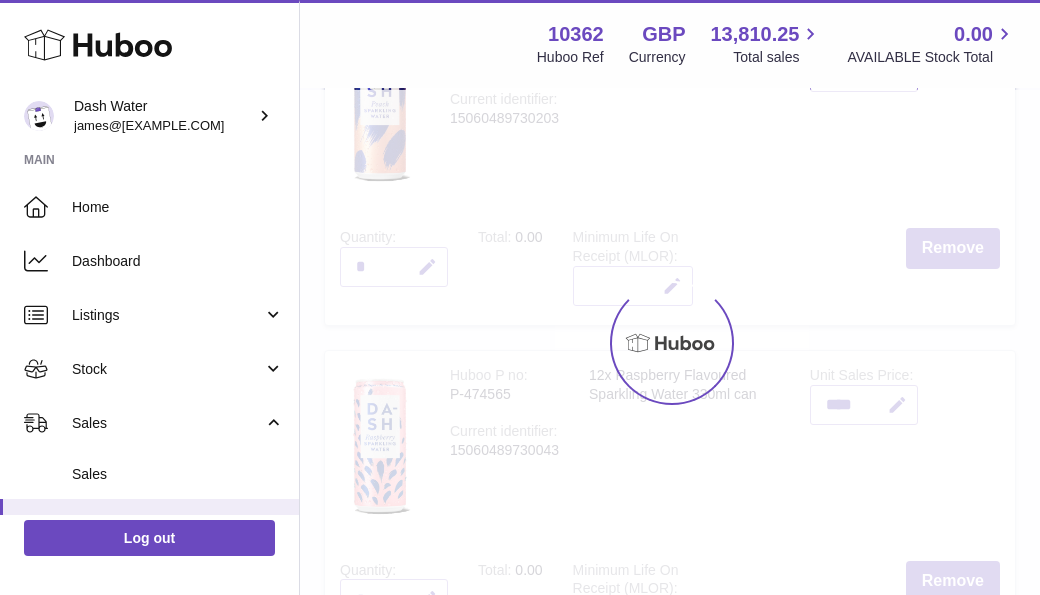 scroll, scrollTop: 500, scrollLeft: 0, axis: vertical 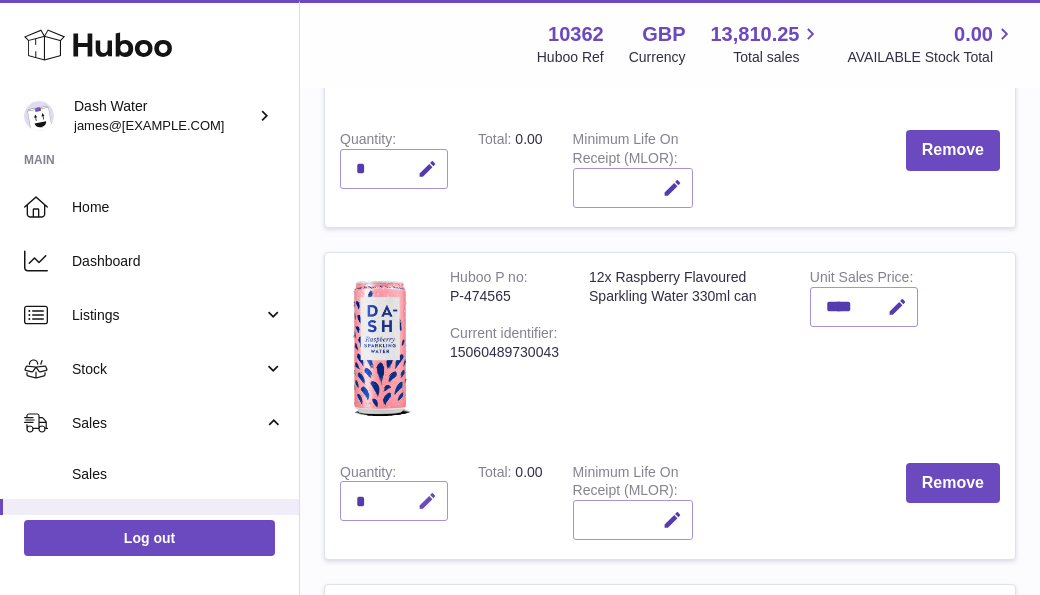 click at bounding box center (427, 501) 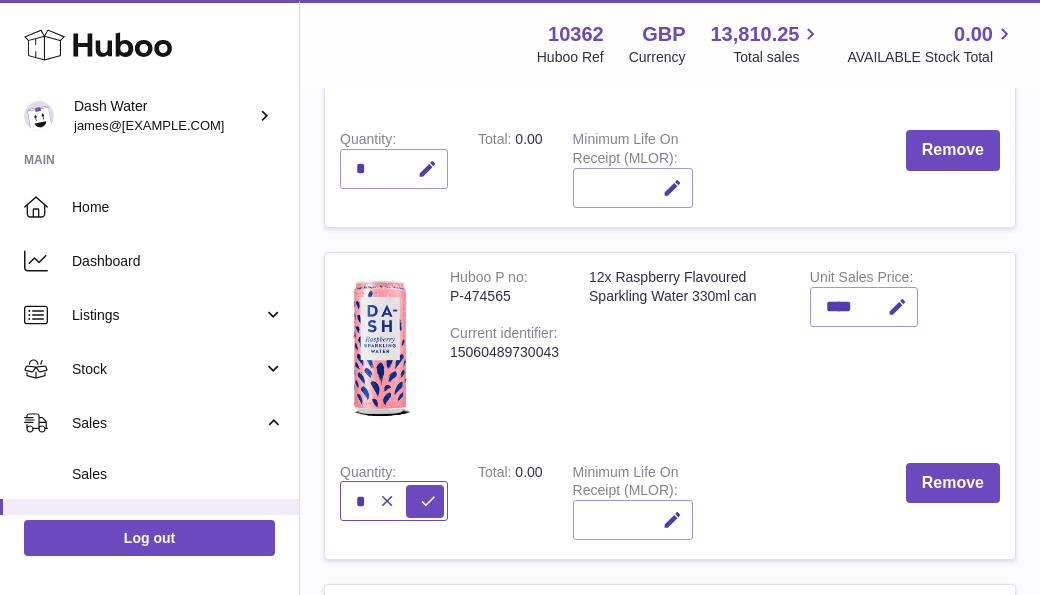 type on "*" 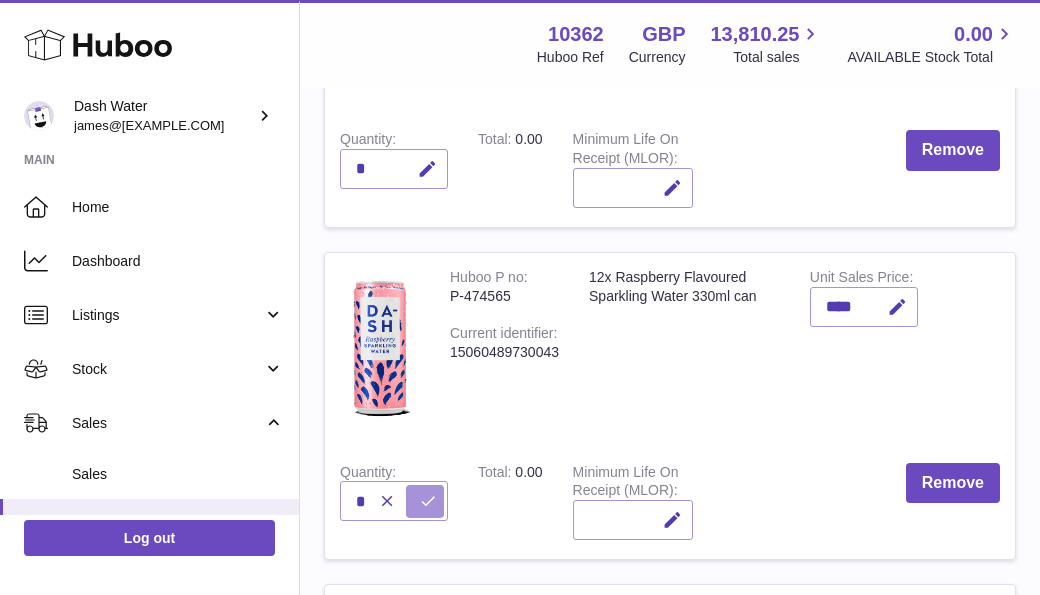 click at bounding box center (428, 501) 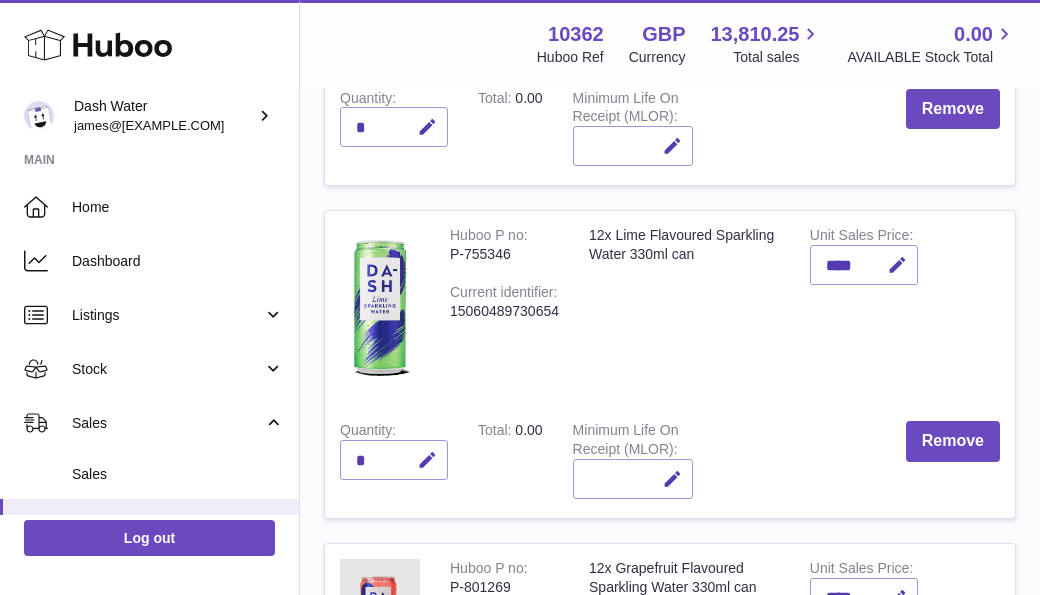 scroll, scrollTop: 1000, scrollLeft: 0, axis: vertical 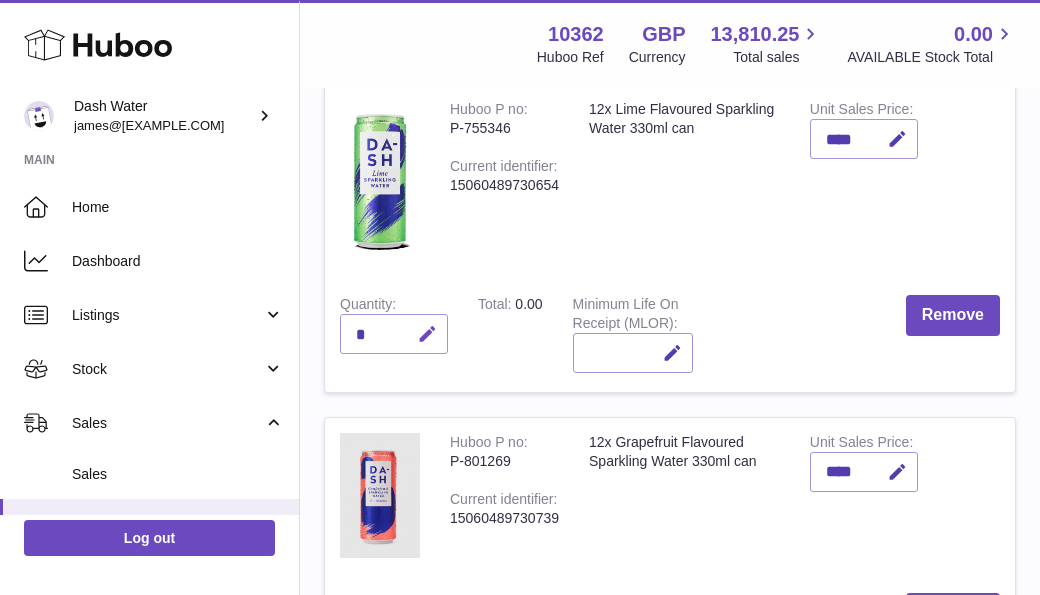 click at bounding box center [427, 334] 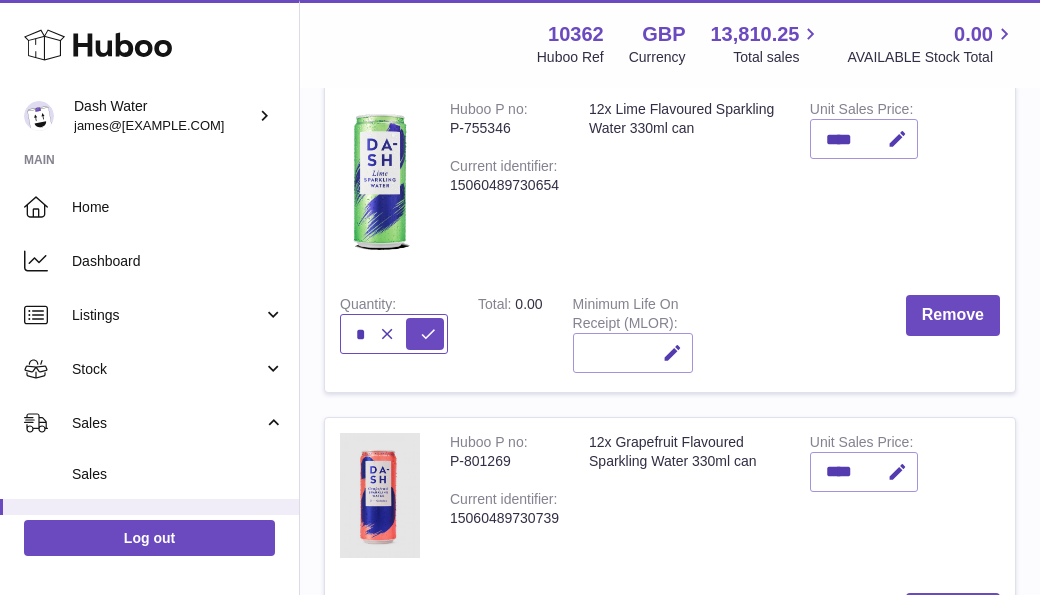 type on "*" 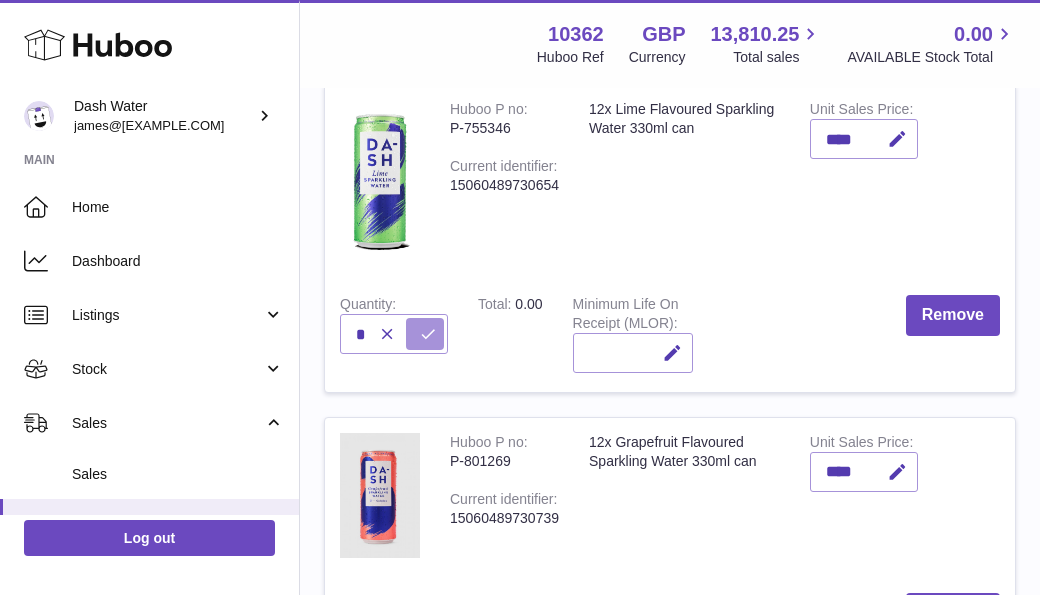 click at bounding box center (425, 334) 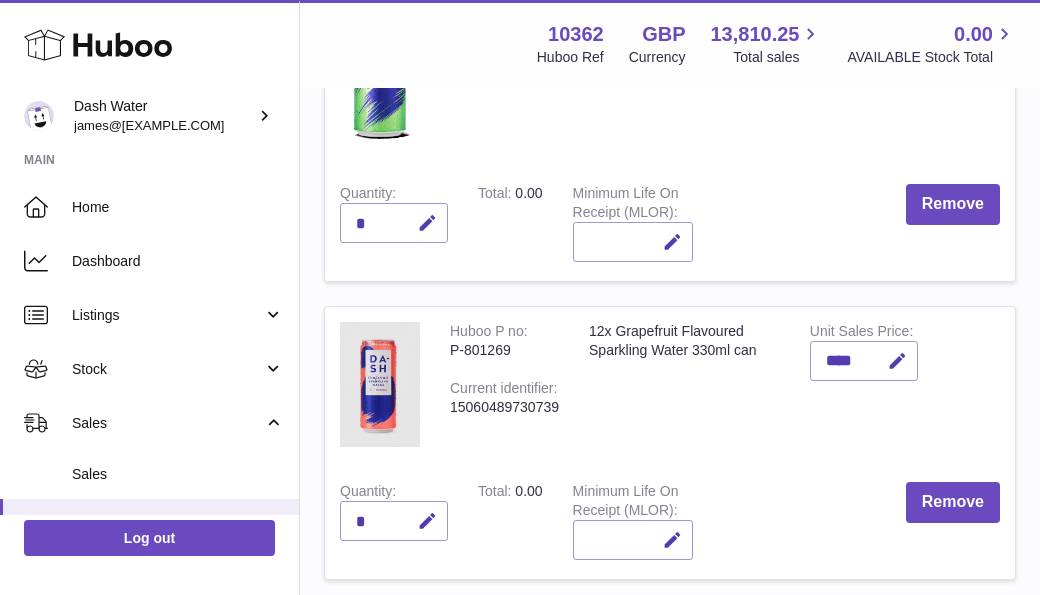 scroll, scrollTop: 1300, scrollLeft: 0, axis: vertical 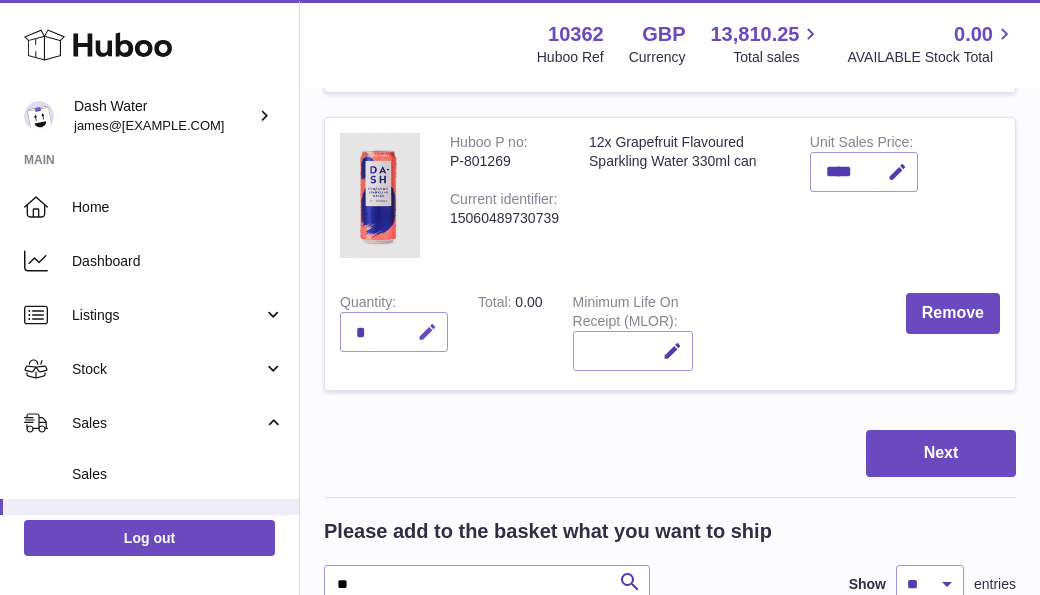 click at bounding box center (427, 332) 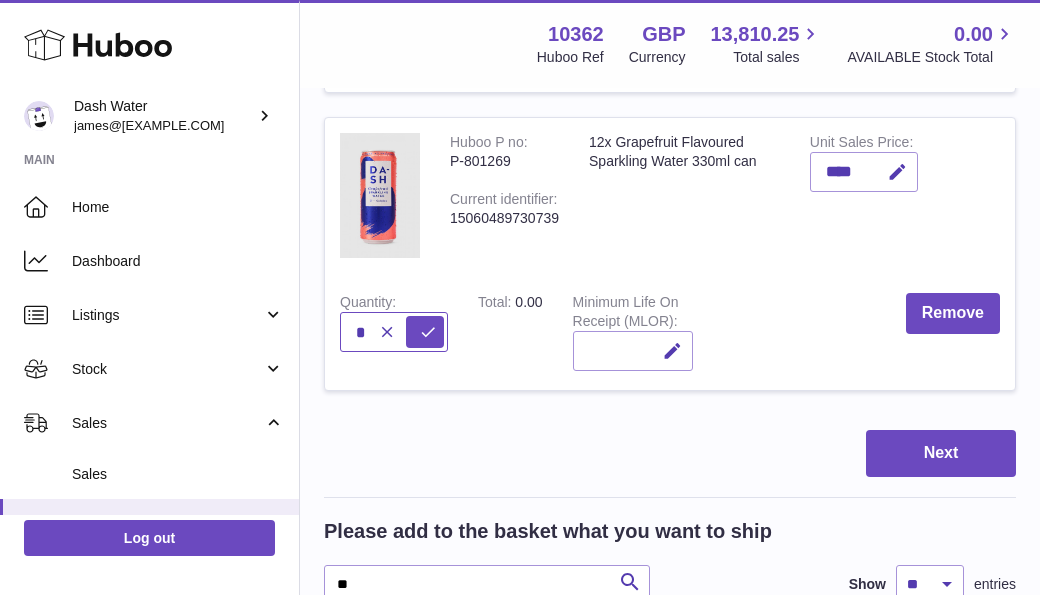 type on "*" 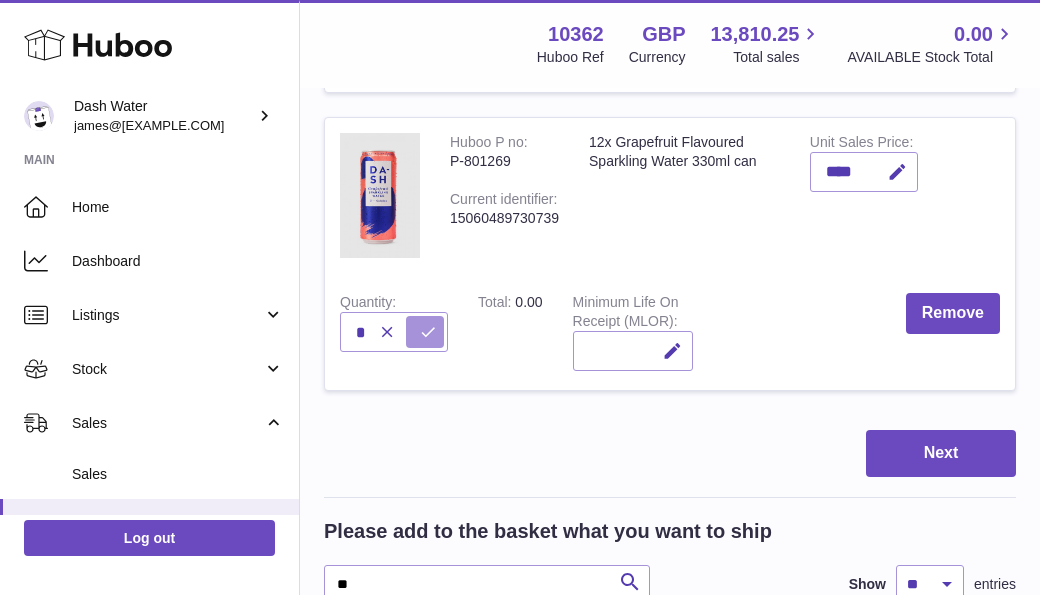 click at bounding box center (428, 332) 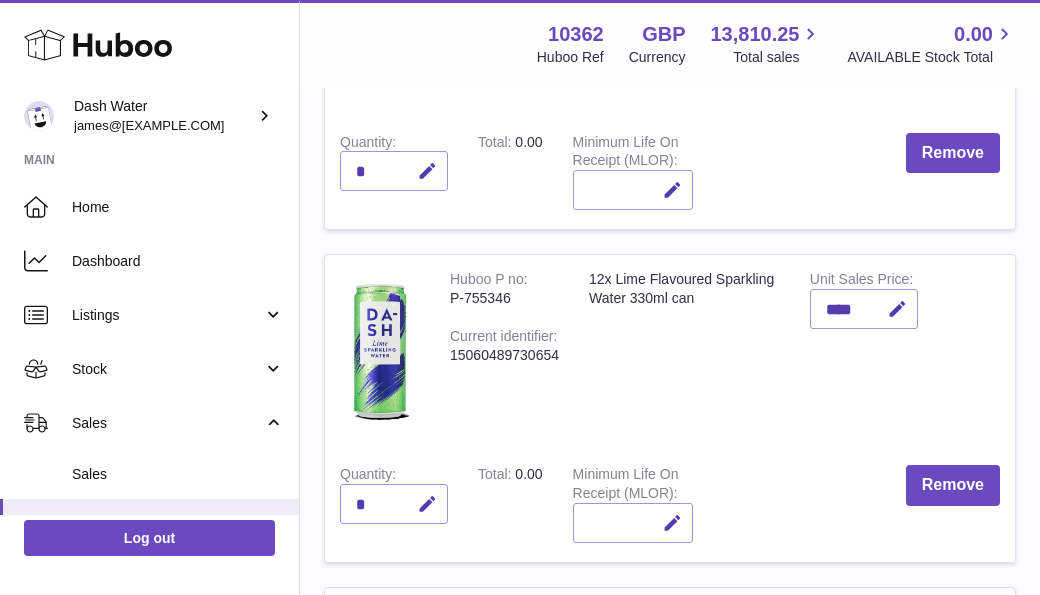 scroll, scrollTop: 800, scrollLeft: 0, axis: vertical 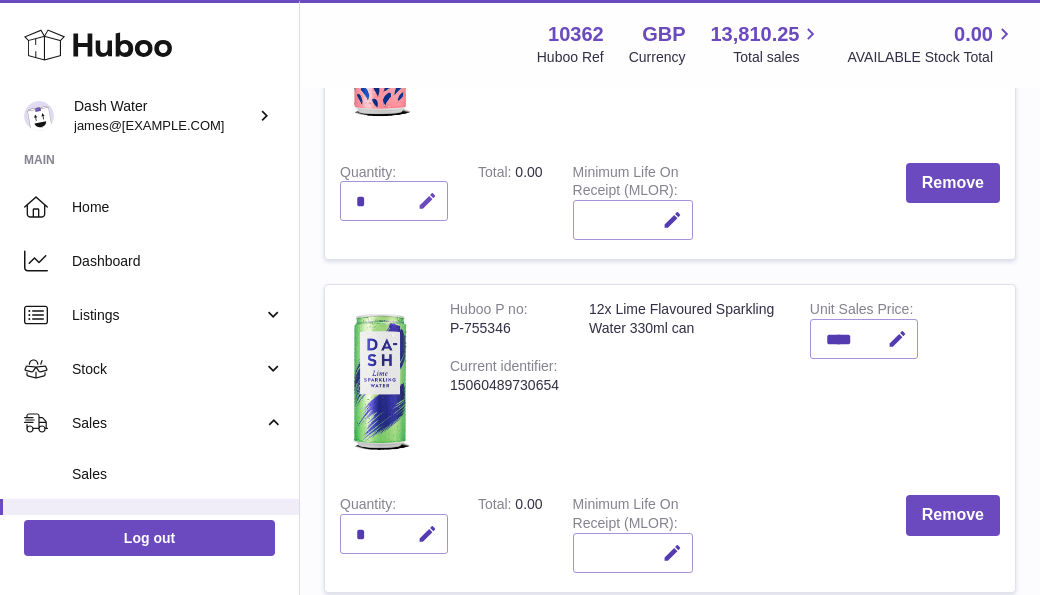 click at bounding box center [427, 201] 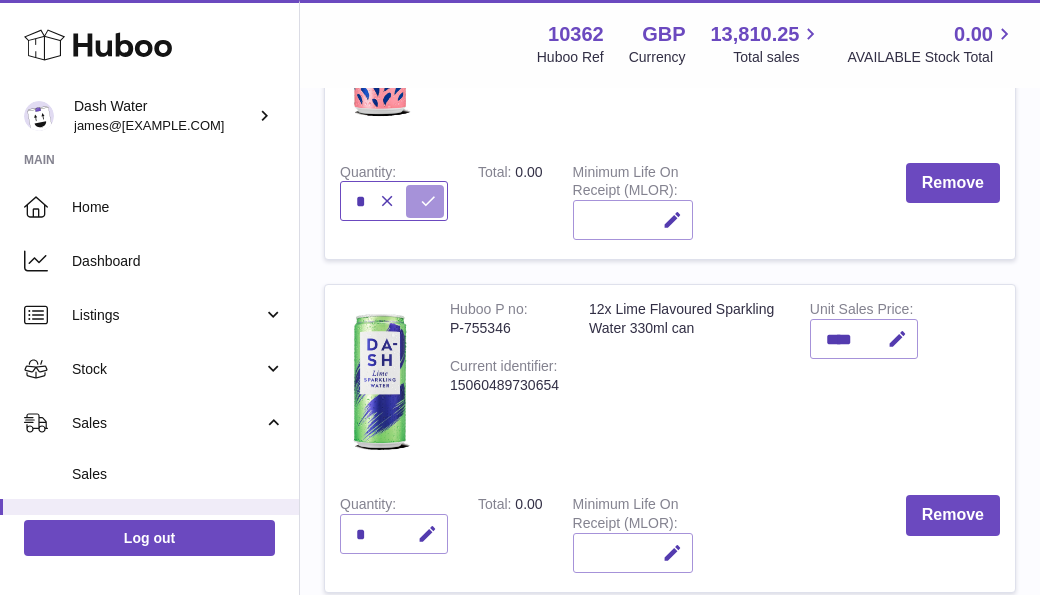 type on "*" 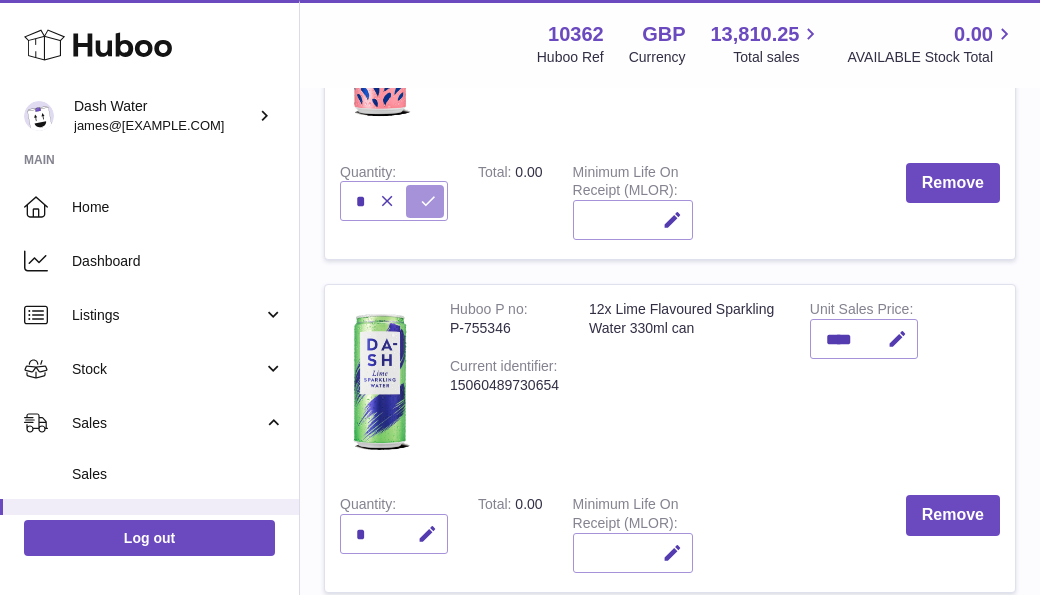 click at bounding box center (428, 201) 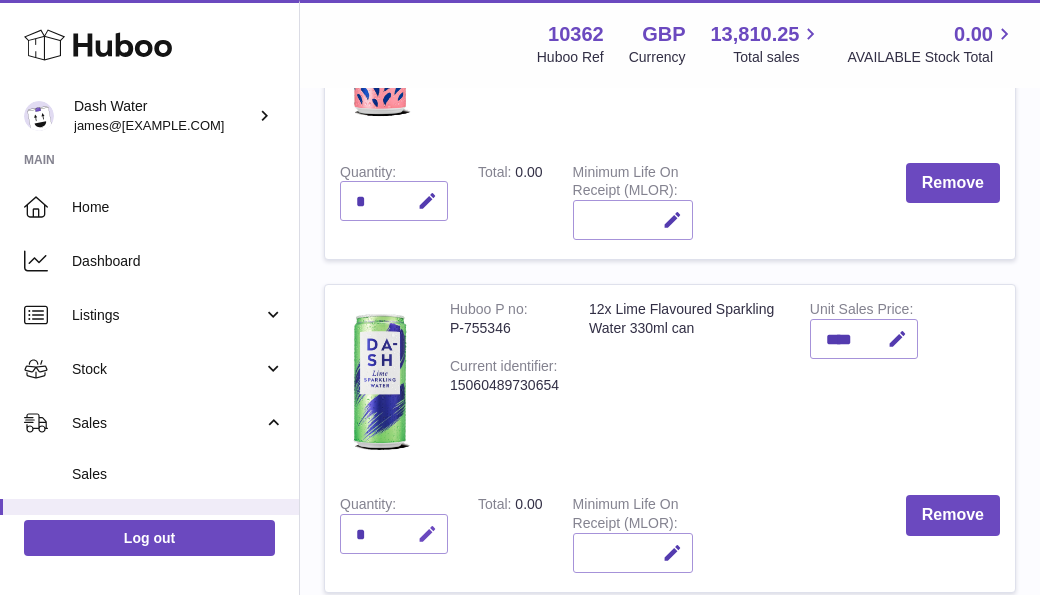 click at bounding box center (424, 534) 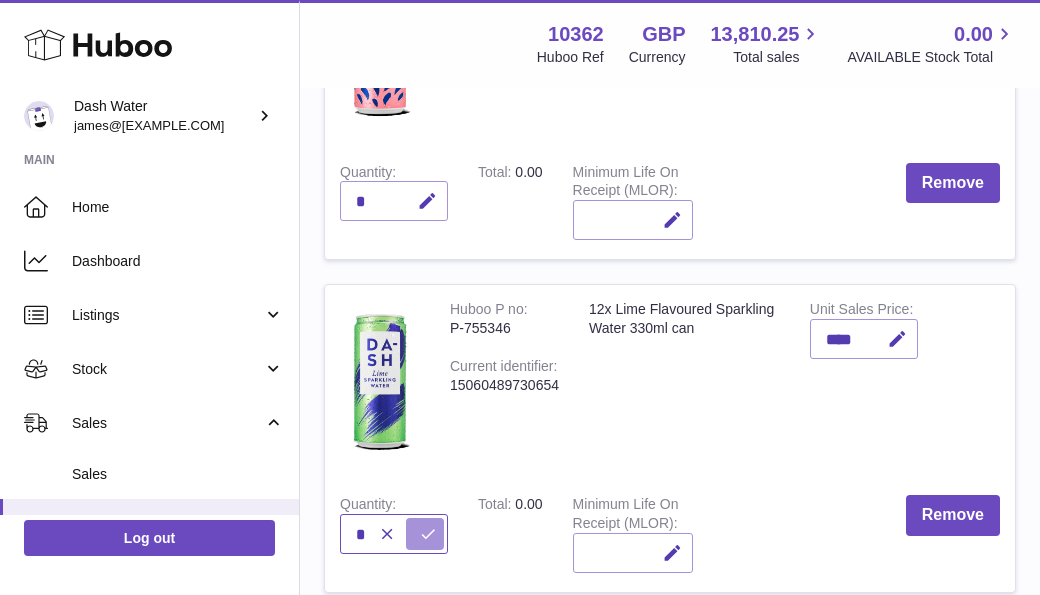 type on "*" 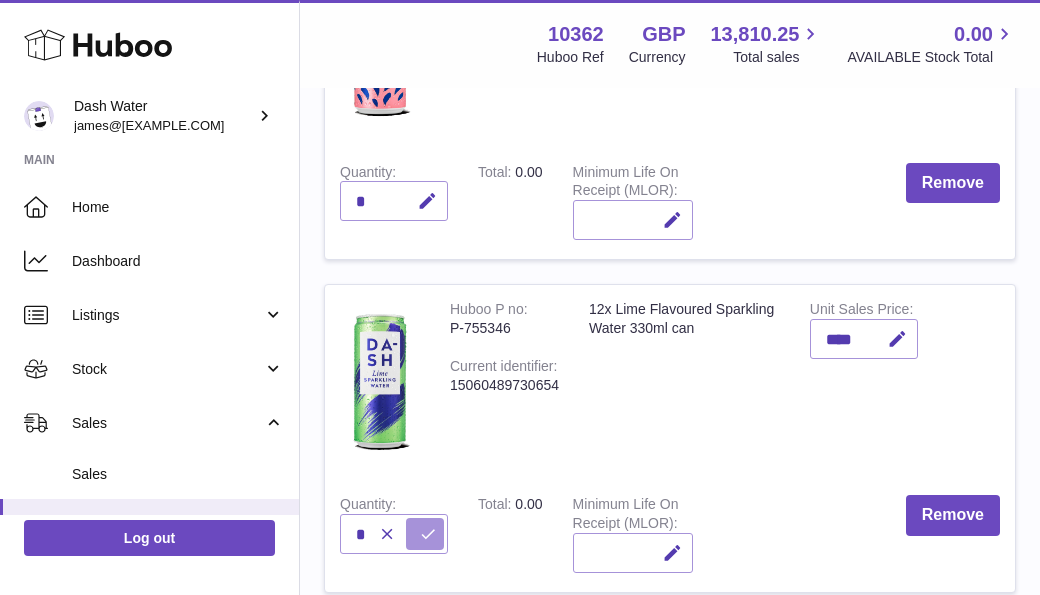 click at bounding box center (425, 534) 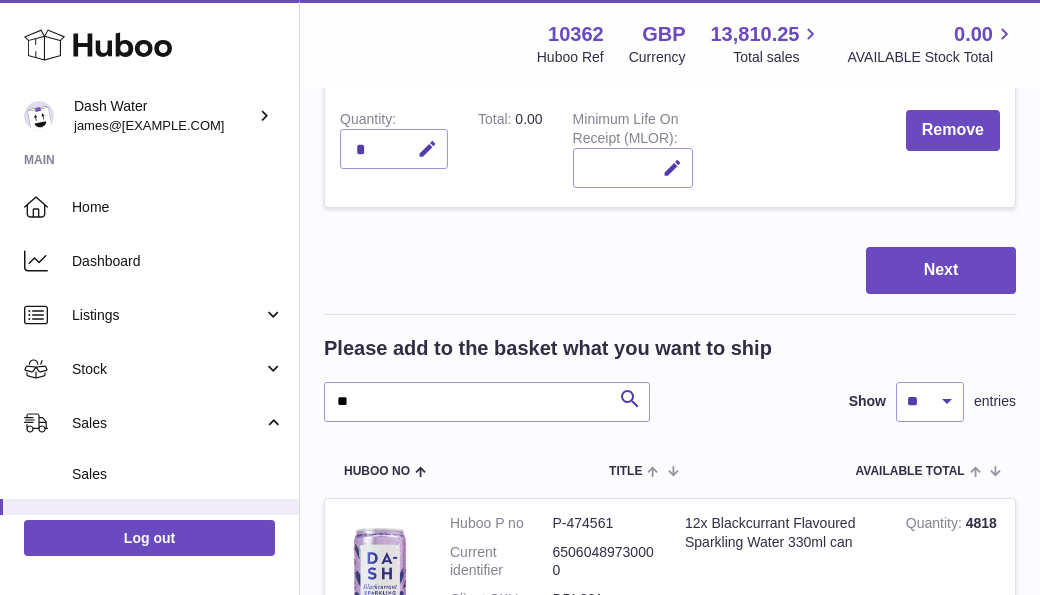 scroll, scrollTop: 1600, scrollLeft: 0, axis: vertical 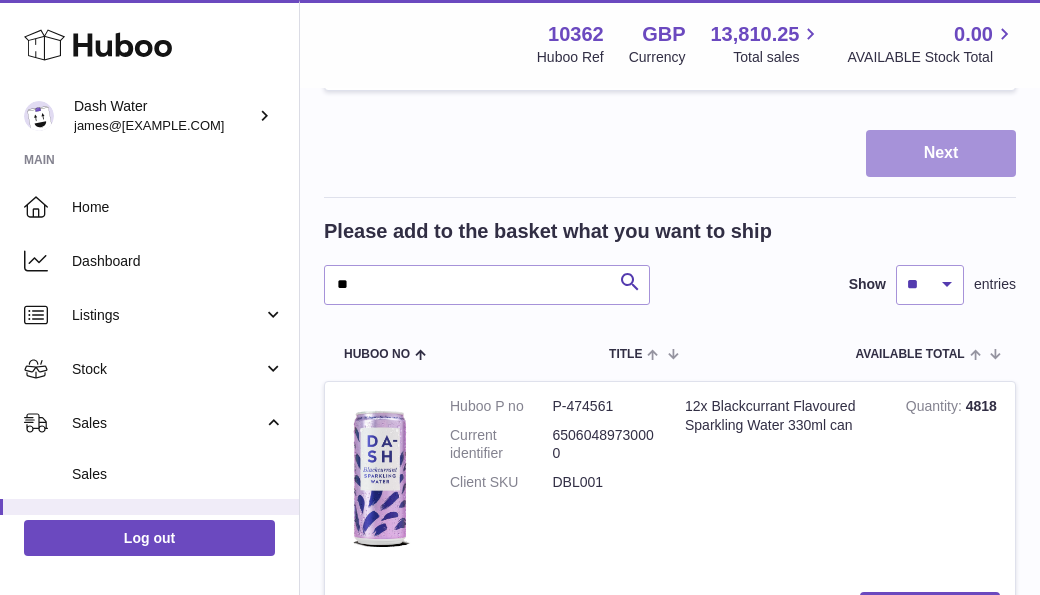 click on "Next" at bounding box center (941, 153) 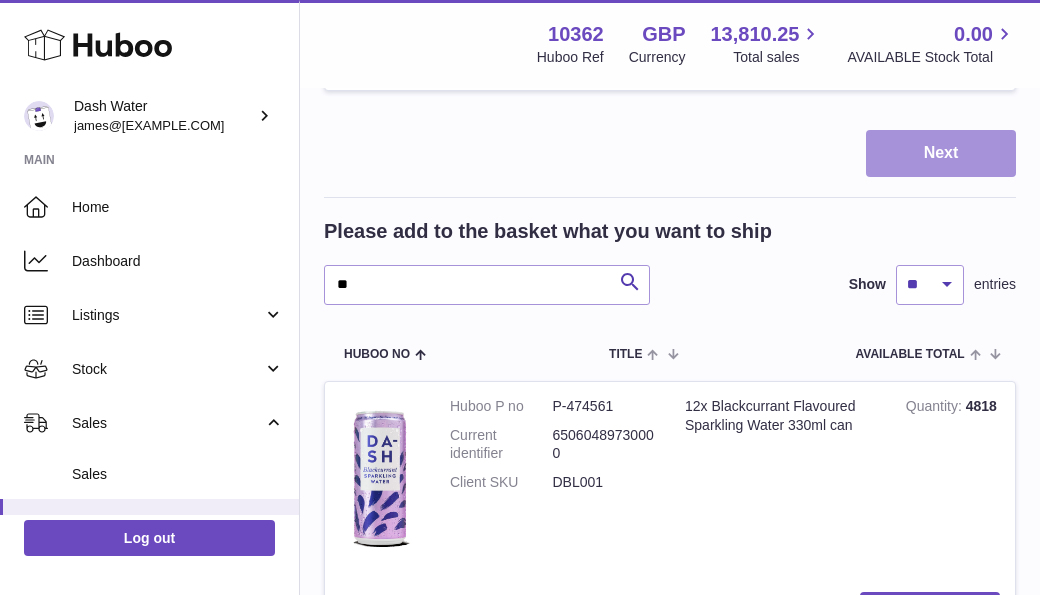 scroll, scrollTop: 0, scrollLeft: 0, axis: both 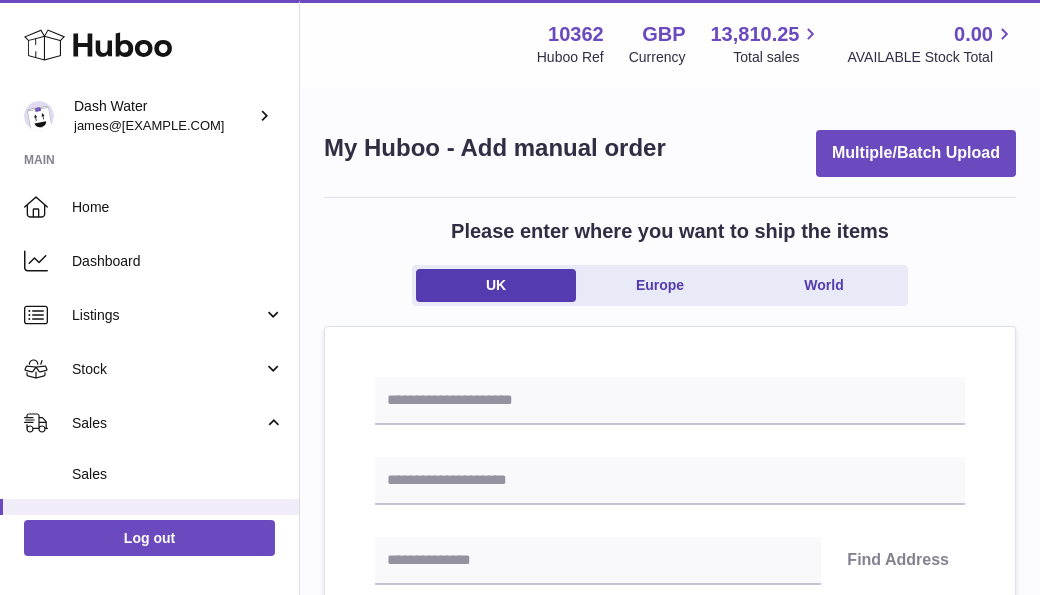 click on "Find Address
Please enter how you want to ship             Loading...
You require an order to be fulfilled which is going directly to another business or retailer rather than directly to a consumer. Please ensure you have contacted our customer service department for further information relating to any associated costs and (order completion) timescales, before proceeding.
Optional extra fields             Loading...       This will appear on the packing slip. e.g. 'Please contact us through Amazon'
B2C
Loading...
Back" at bounding box center [670, 958] 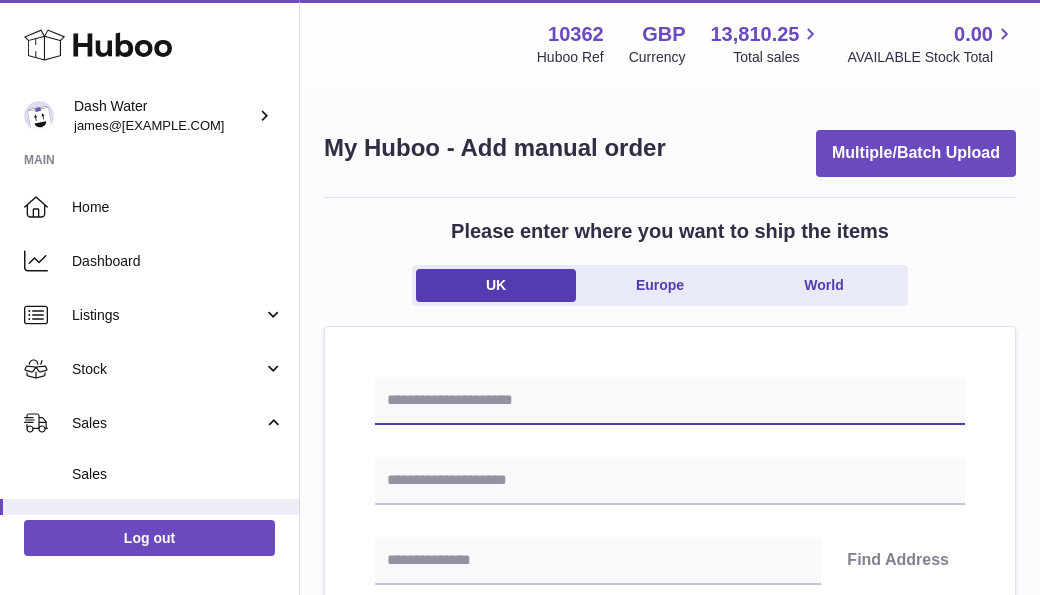 click at bounding box center [670, 401] 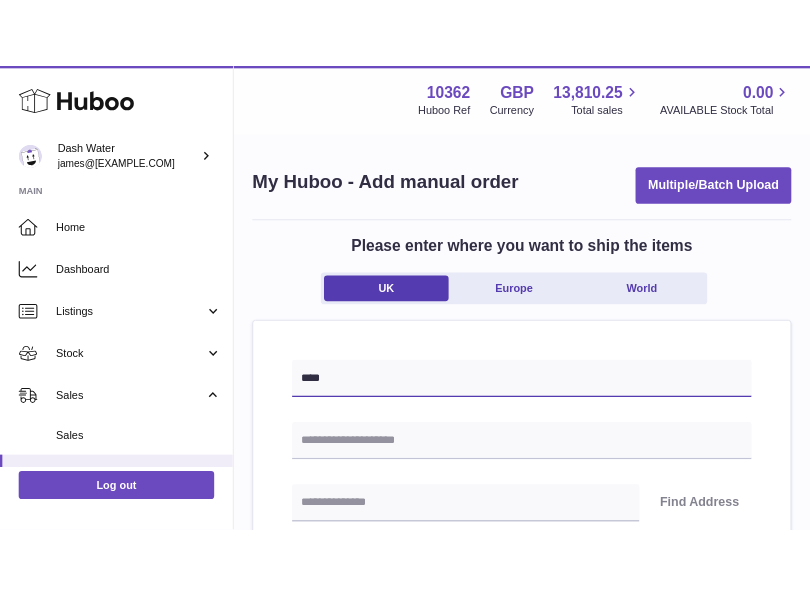 scroll, scrollTop: 520, scrollLeft: 0, axis: vertical 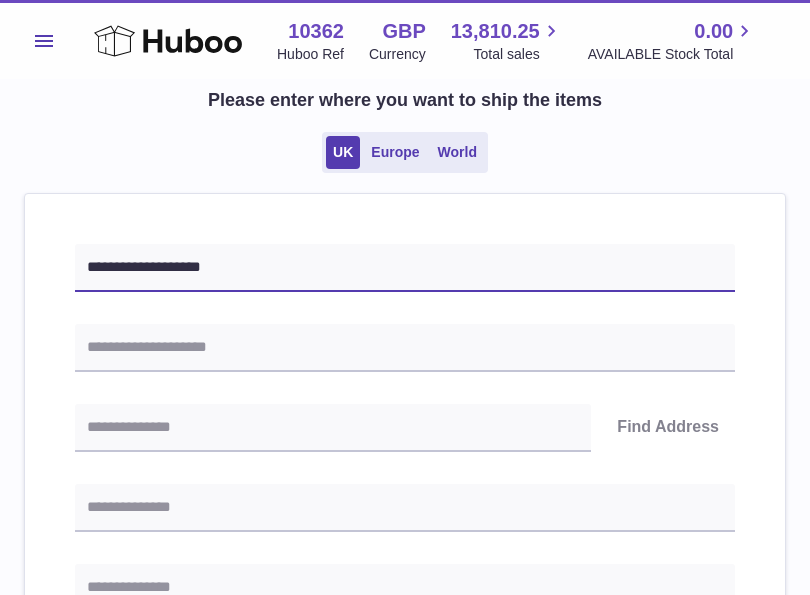 type on "**********" 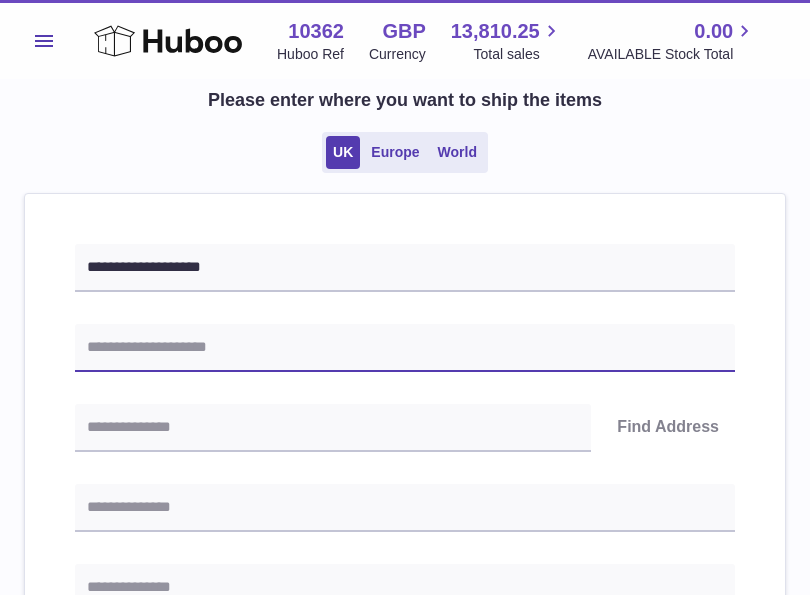 click at bounding box center [405, 348] 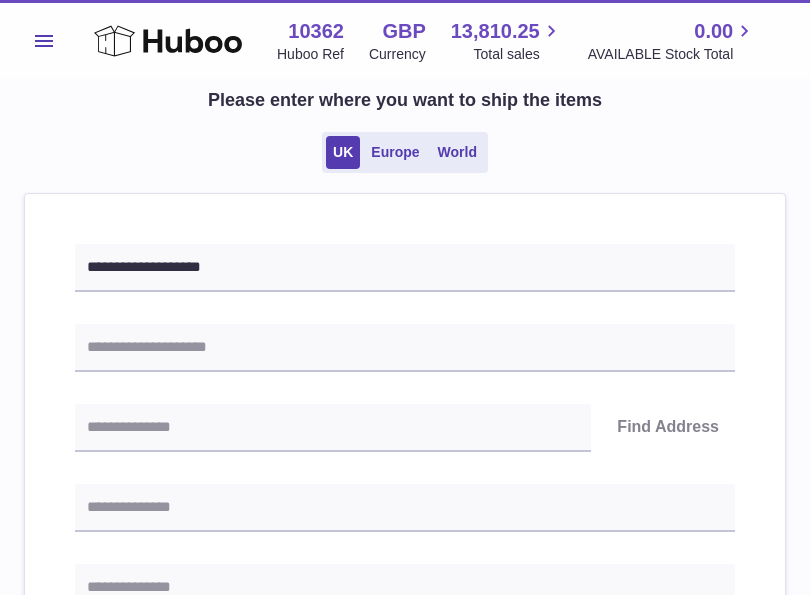 click on "**********" at bounding box center [405, 728] 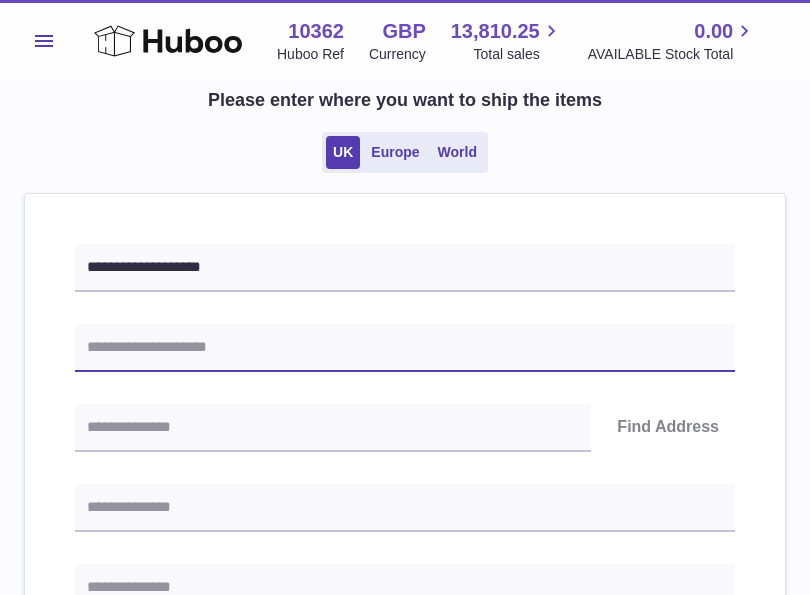 click at bounding box center (405, 348) 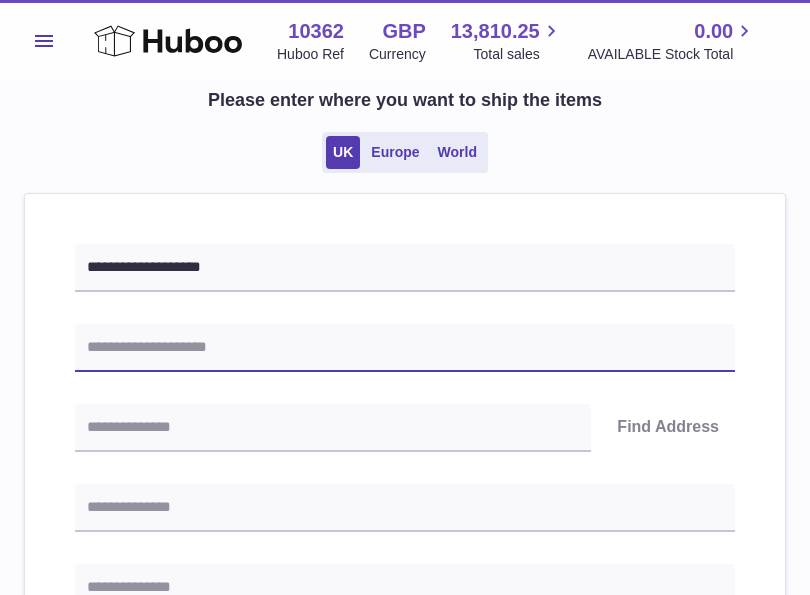 paste on "**********" 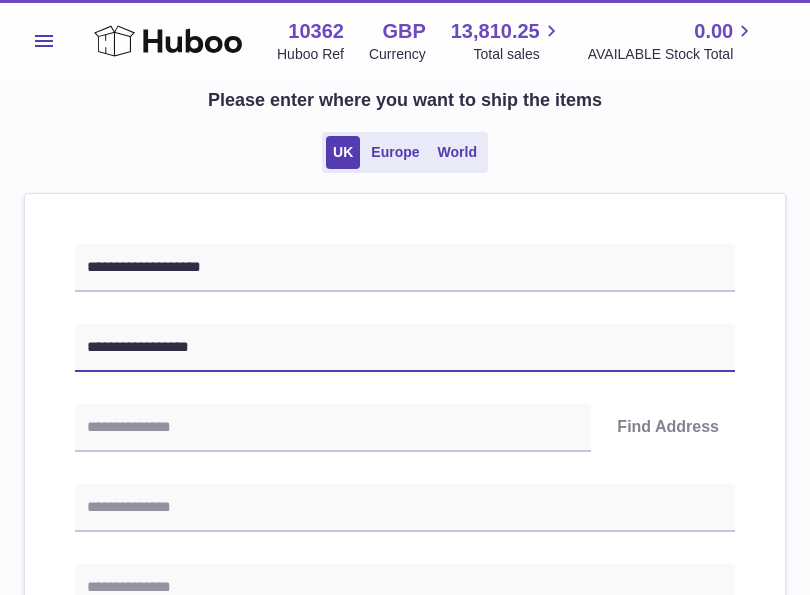 type on "**********" 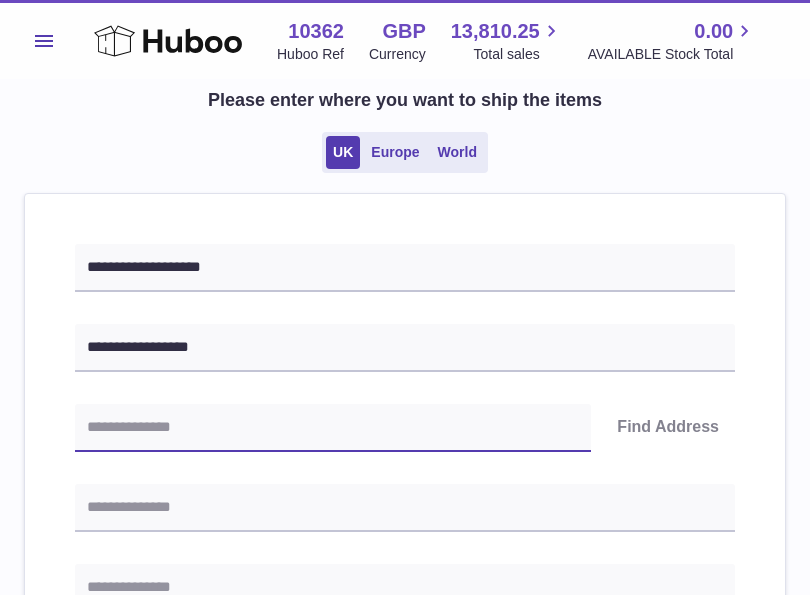 click at bounding box center [333, 428] 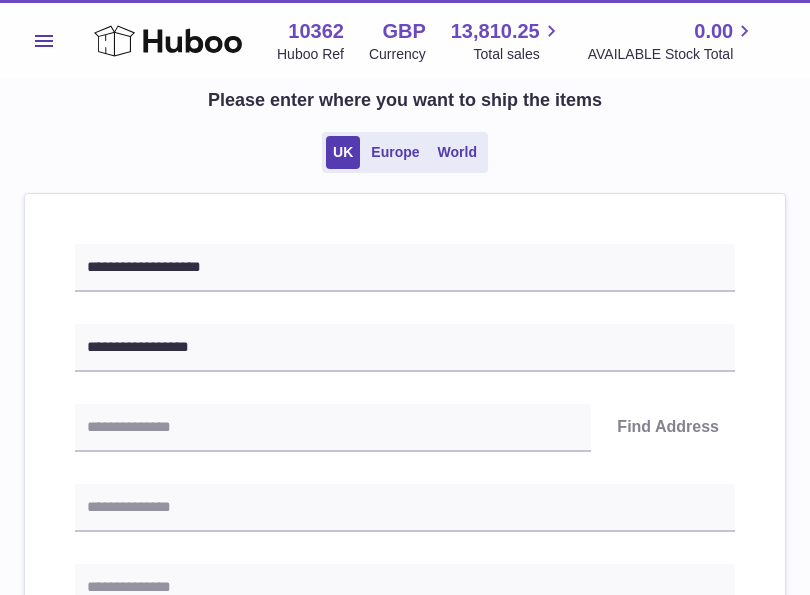 click on "**********" at bounding box center (405, 825) 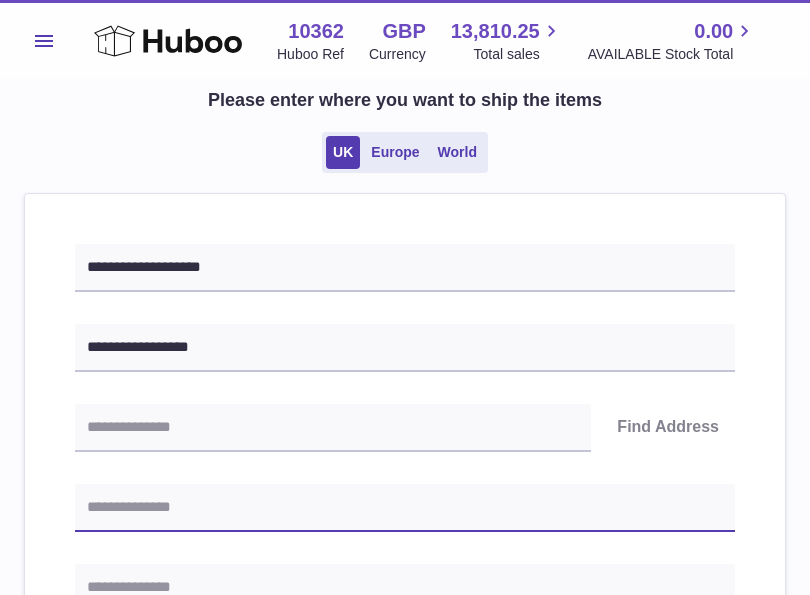 click at bounding box center [405, 508] 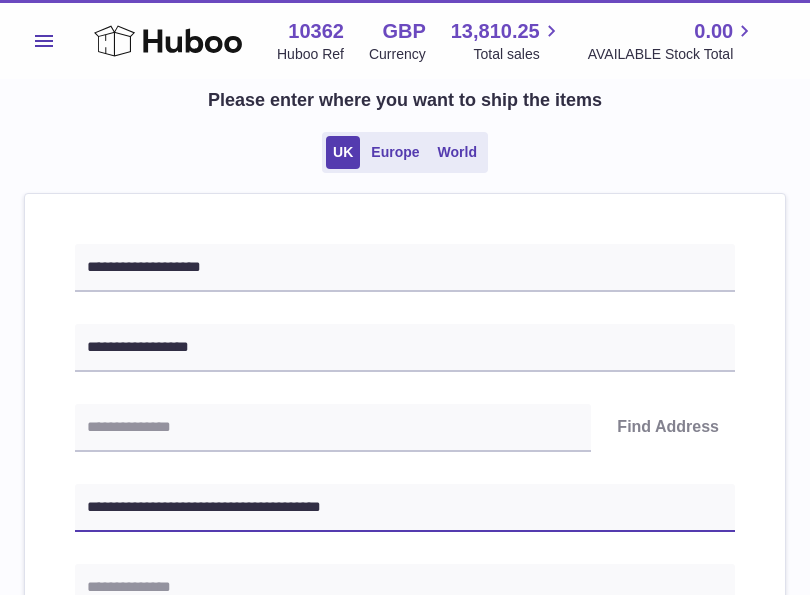type on "**********" 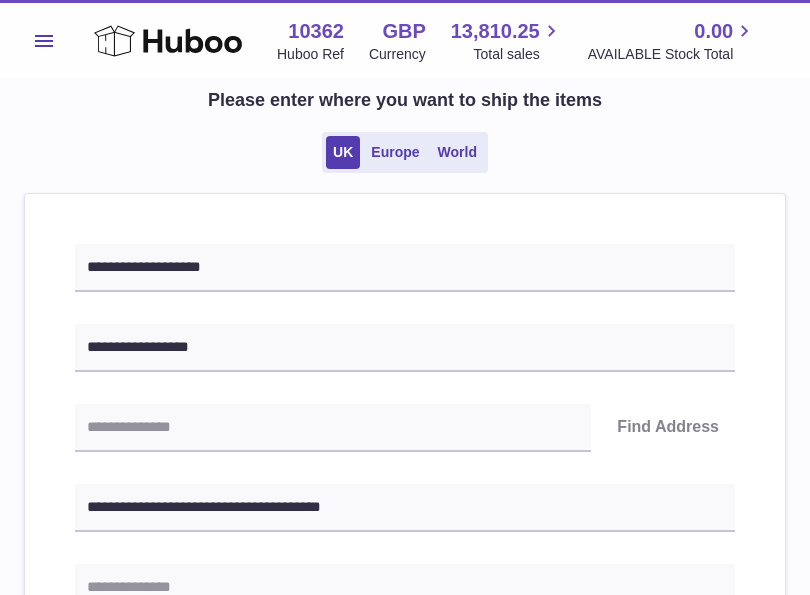 click on "**********" at bounding box center [405, 728] 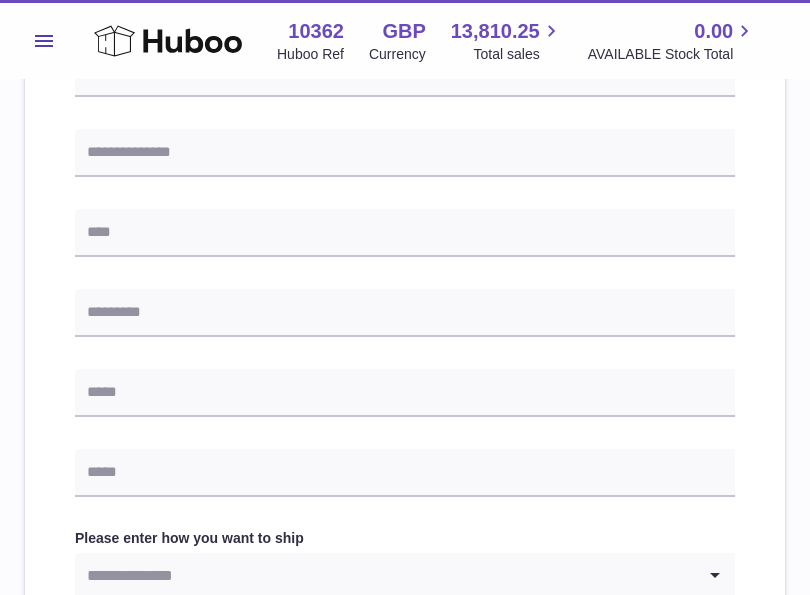 scroll, scrollTop: 720, scrollLeft: 0, axis: vertical 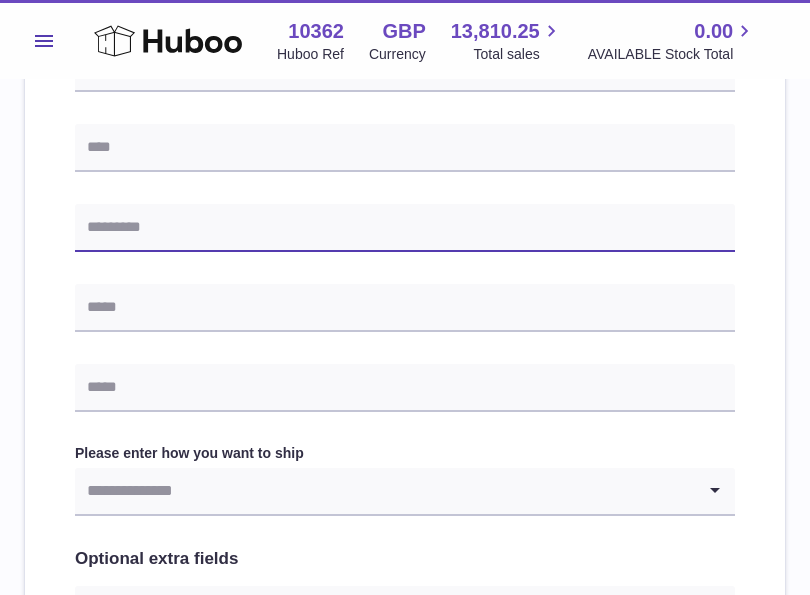 click at bounding box center (405, 228) 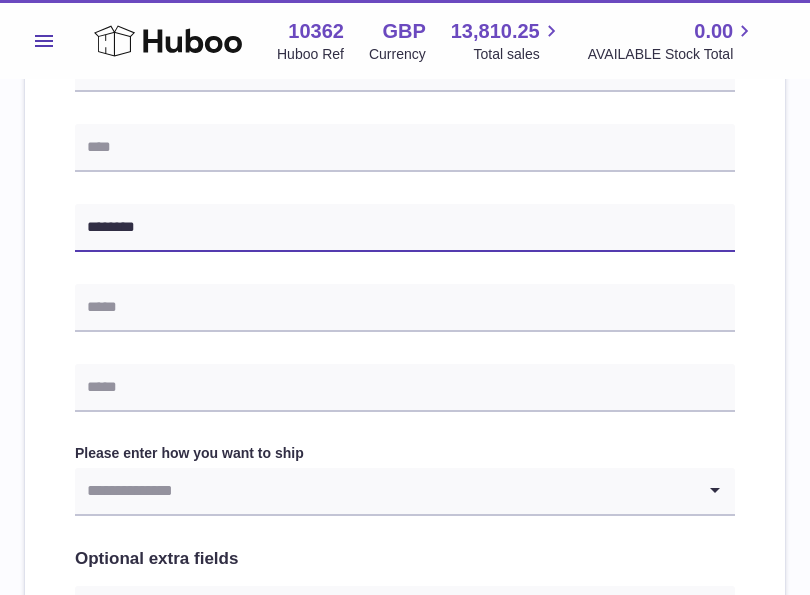 type on "********" 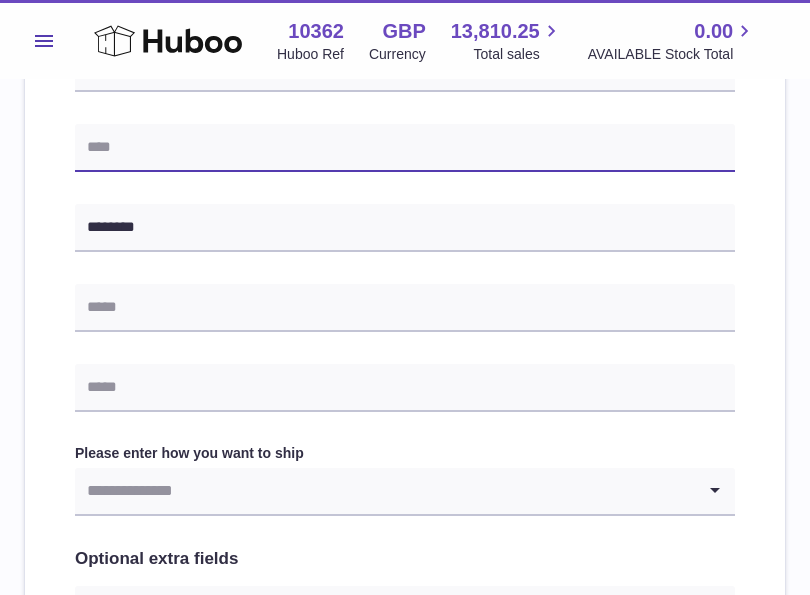 click at bounding box center (405, 148) 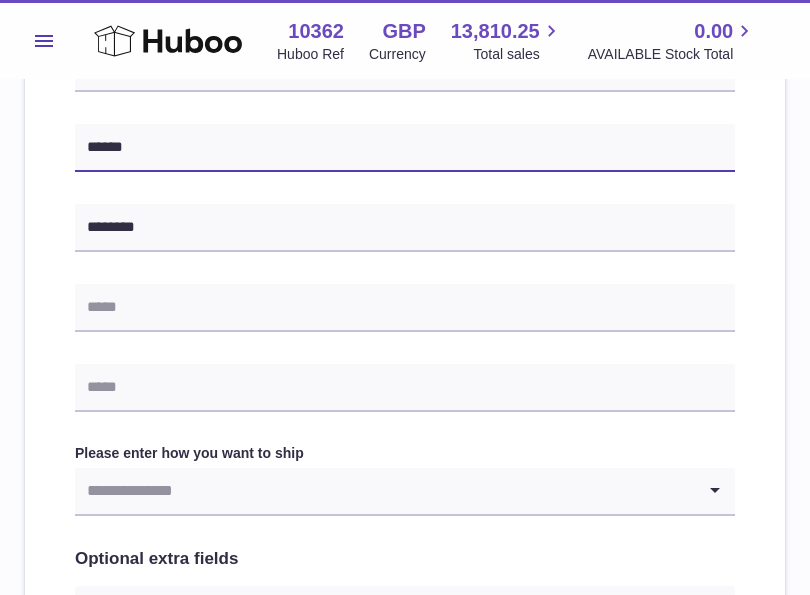 type on "******" 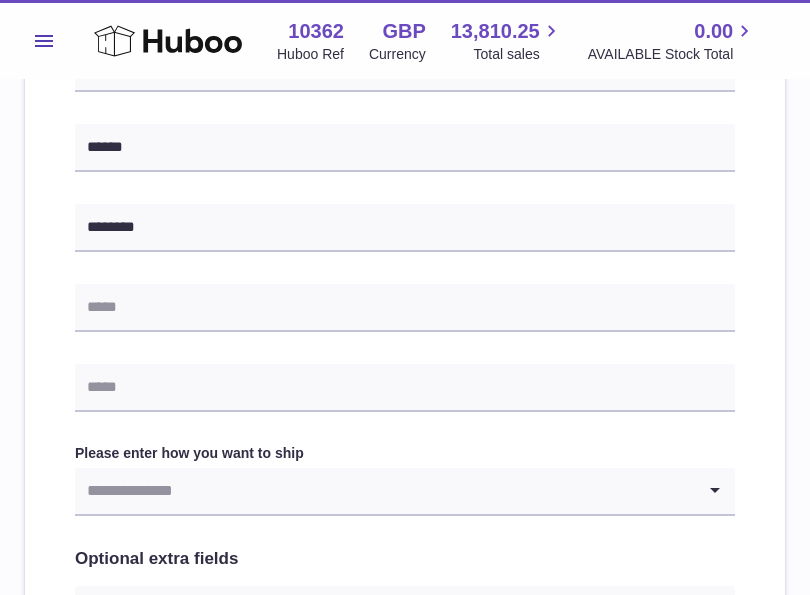 type on "**********" 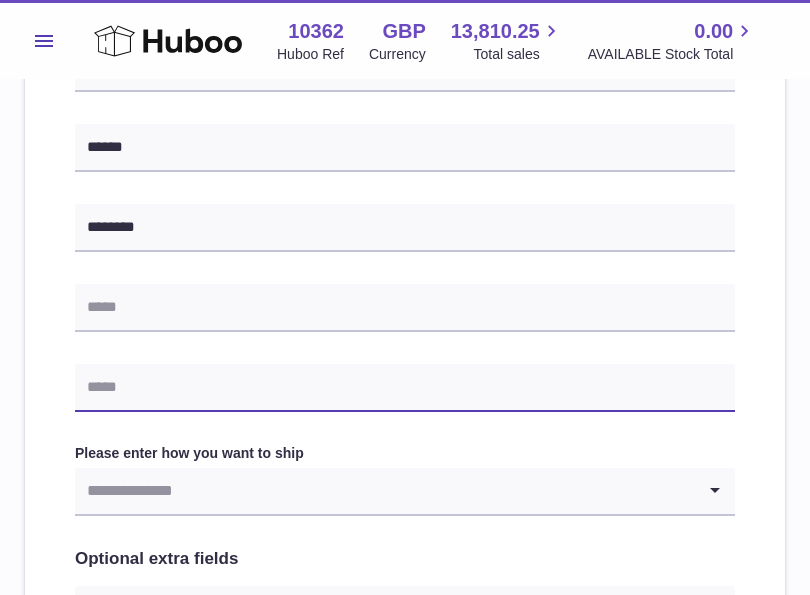 type on "**********" 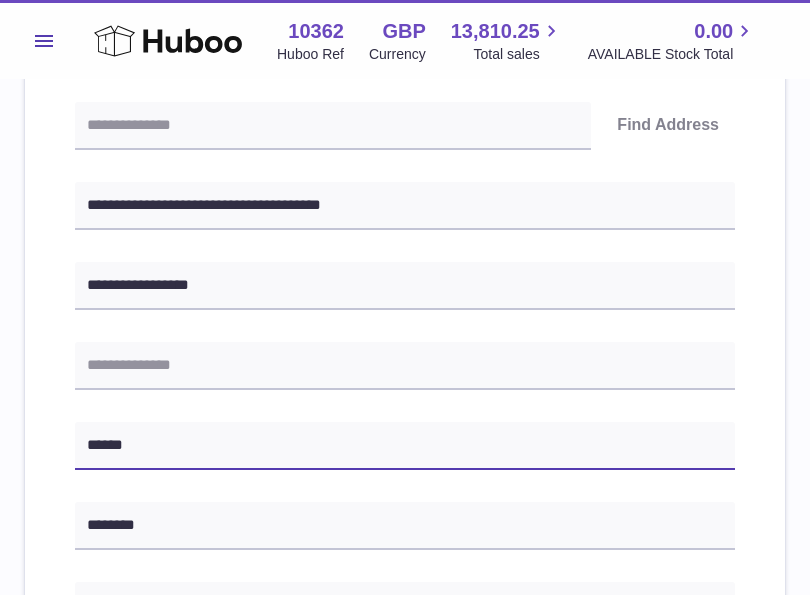scroll, scrollTop: 420, scrollLeft: 0, axis: vertical 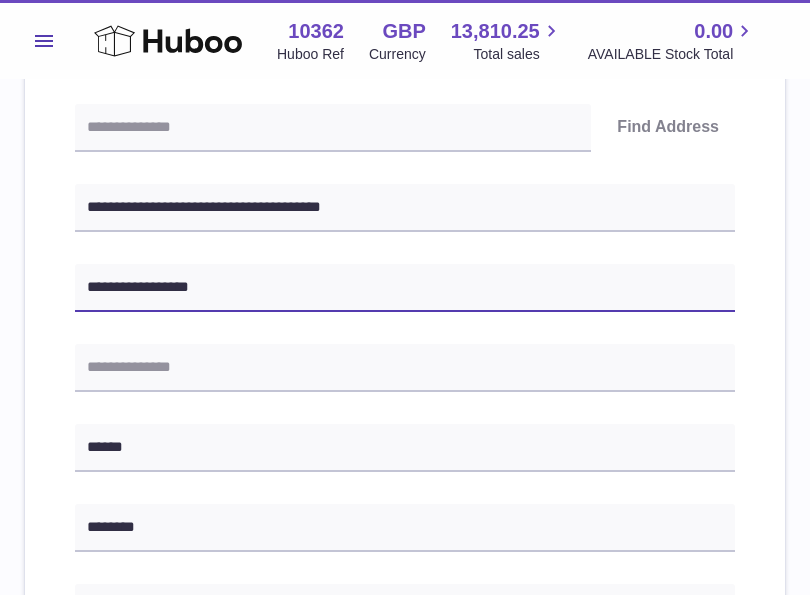 click on "**********" at bounding box center [405, 288] 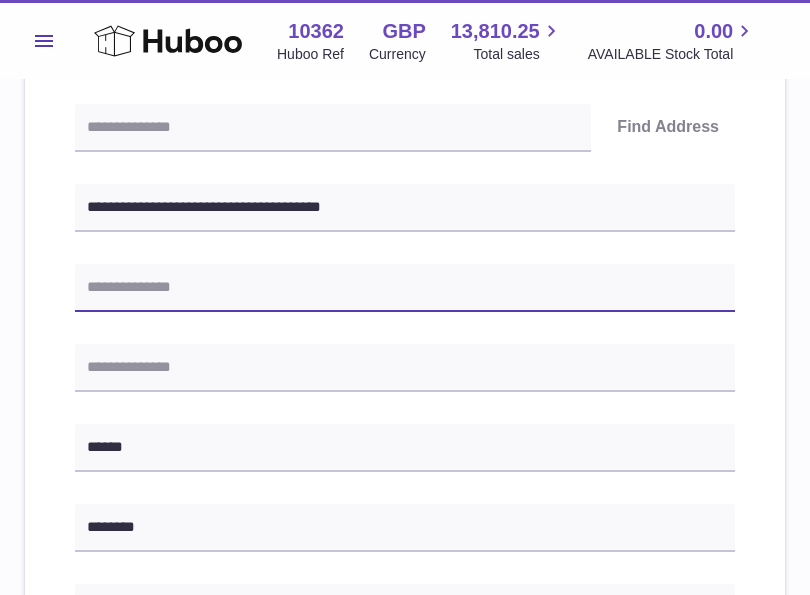 type 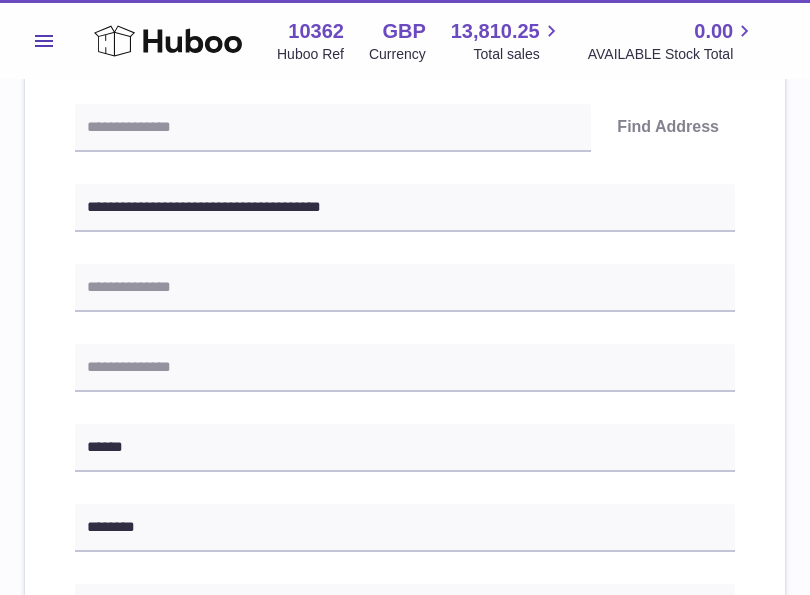 click on "**********" at bounding box center [405, 525] 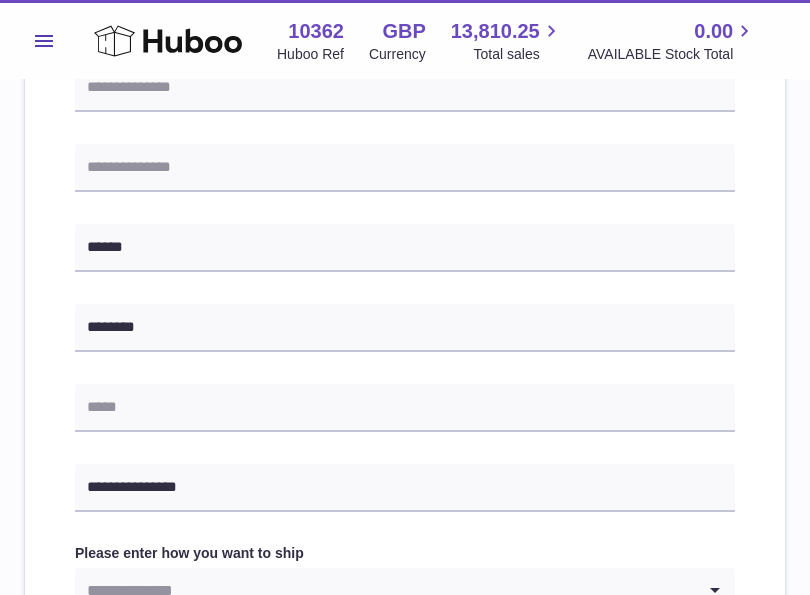 scroll, scrollTop: 720, scrollLeft: 0, axis: vertical 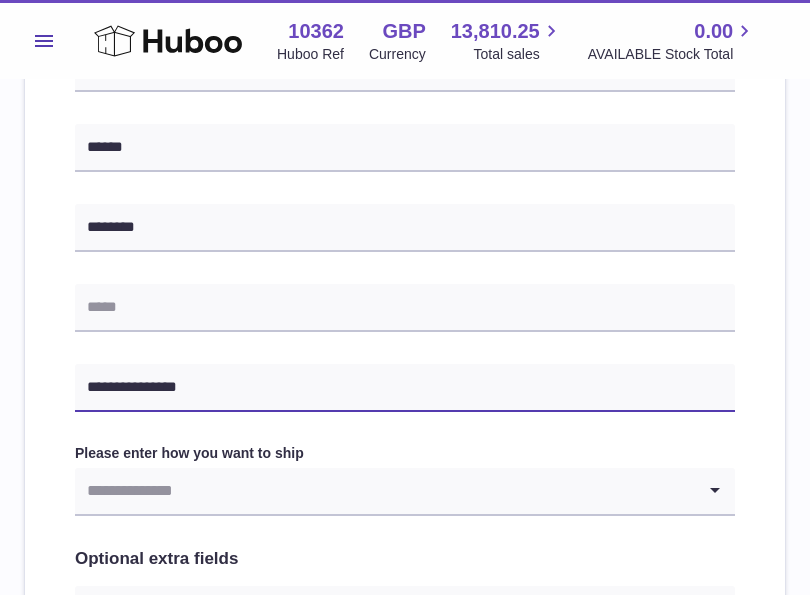 click on "**********" at bounding box center [405, 388] 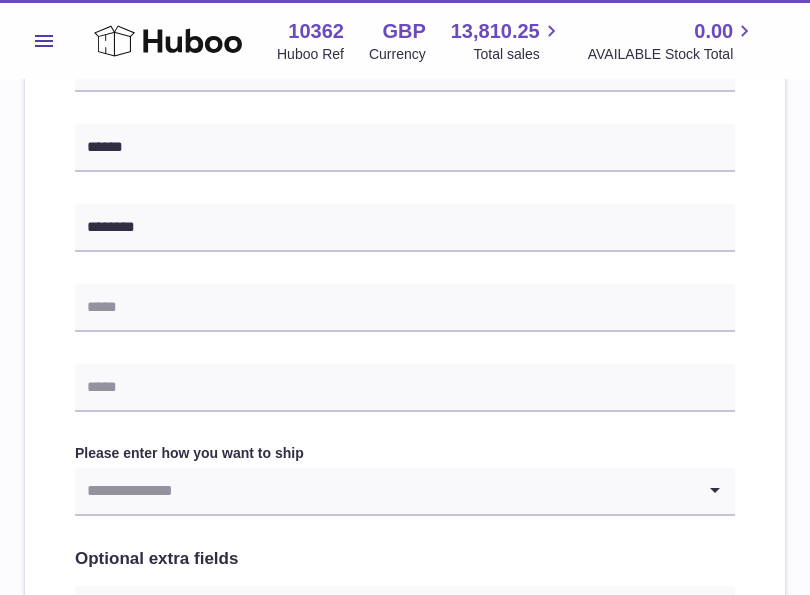 click on "**********" at bounding box center (405, 225) 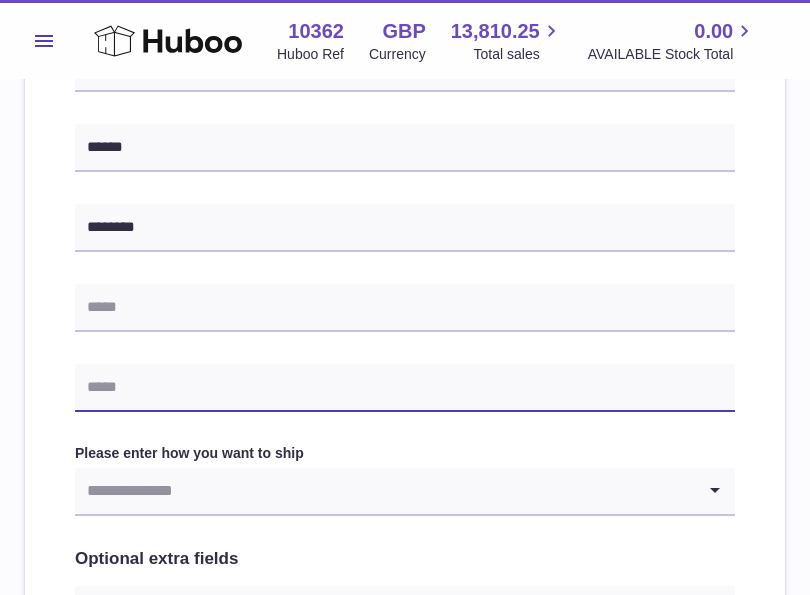click at bounding box center (405, 388) 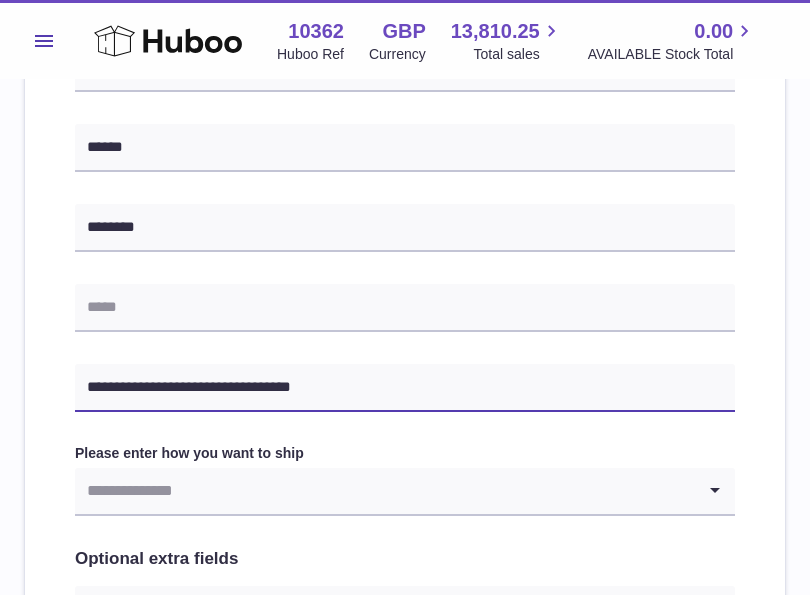 type on "**********" 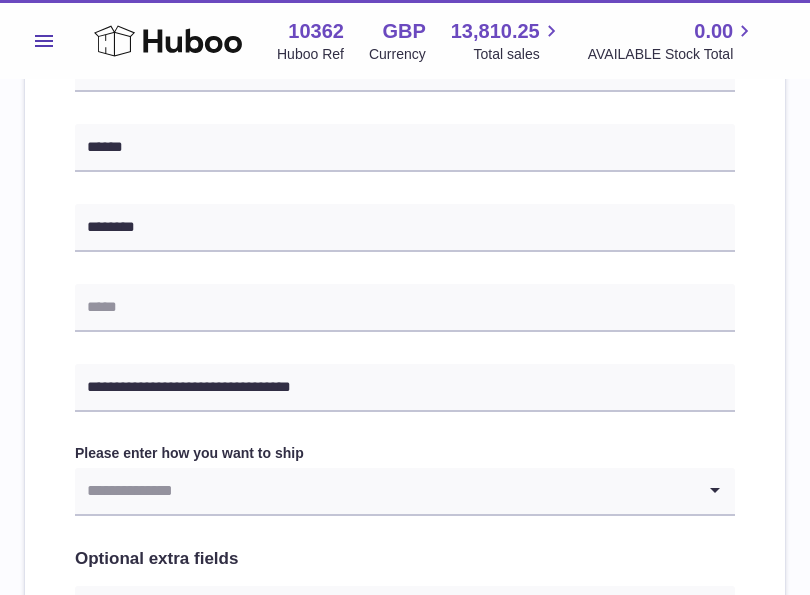 click on "**********" at bounding box center [405, 189] 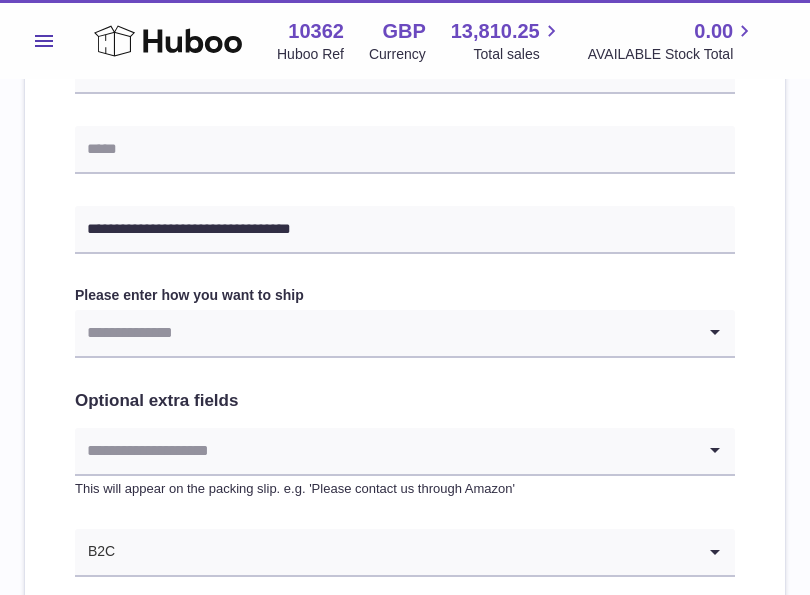 scroll, scrollTop: 1020, scrollLeft: 0, axis: vertical 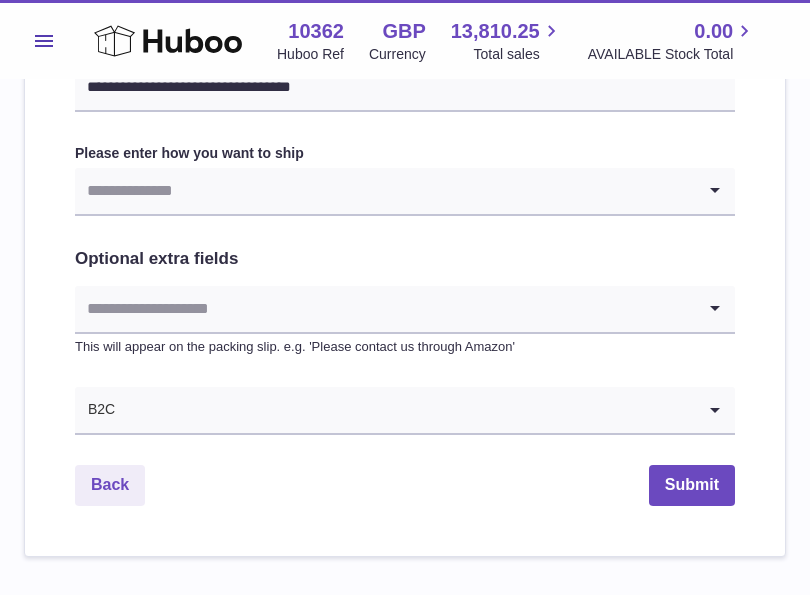 click on "Loading..." at bounding box center (405, 310) 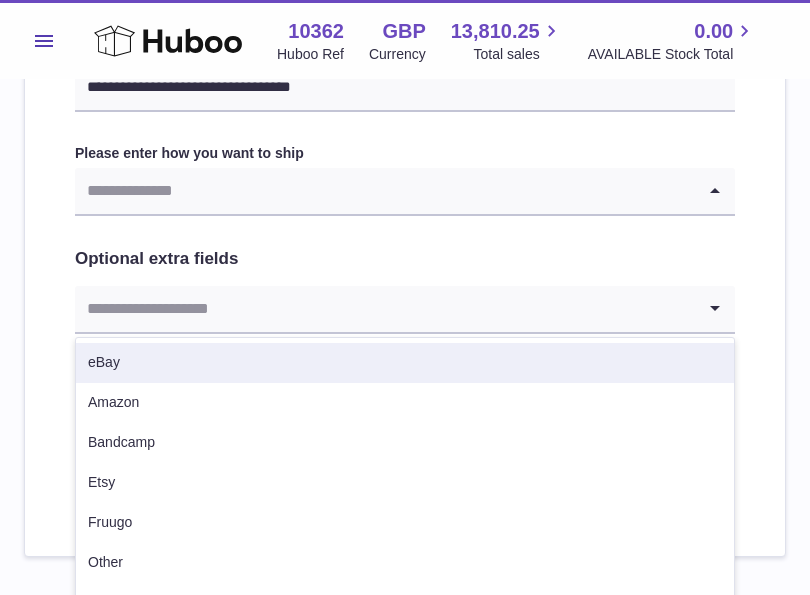 click at bounding box center [385, 191] 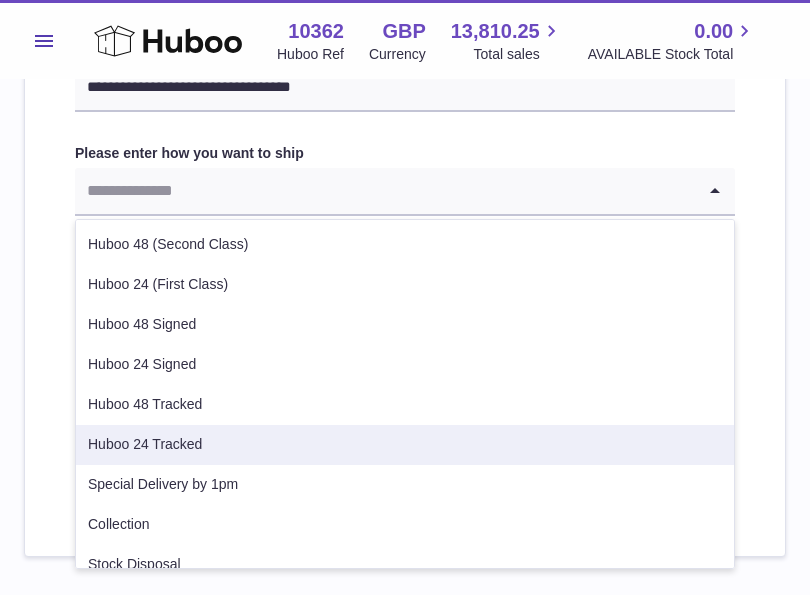 click on "Huboo 24 Tracked" at bounding box center (405, 445) 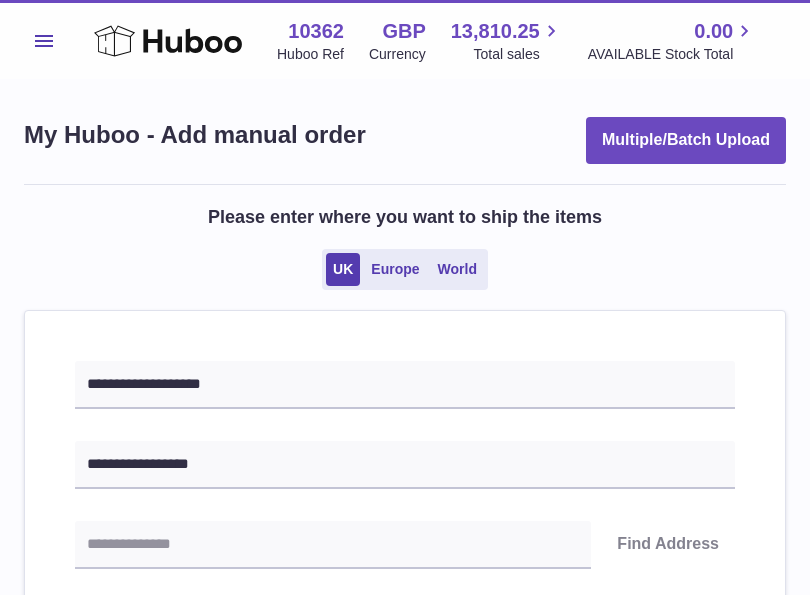 scroll, scrollTop: 0, scrollLeft: 0, axis: both 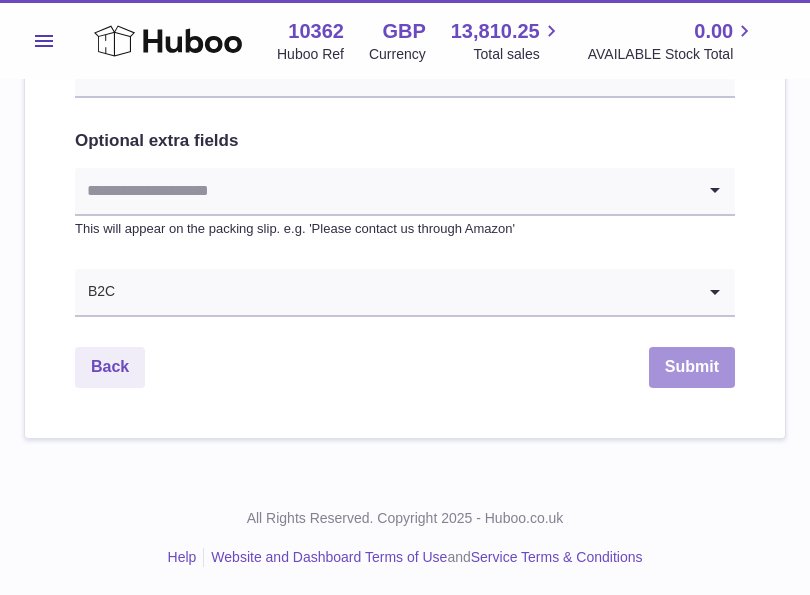 click on "Submit" at bounding box center [692, 367] 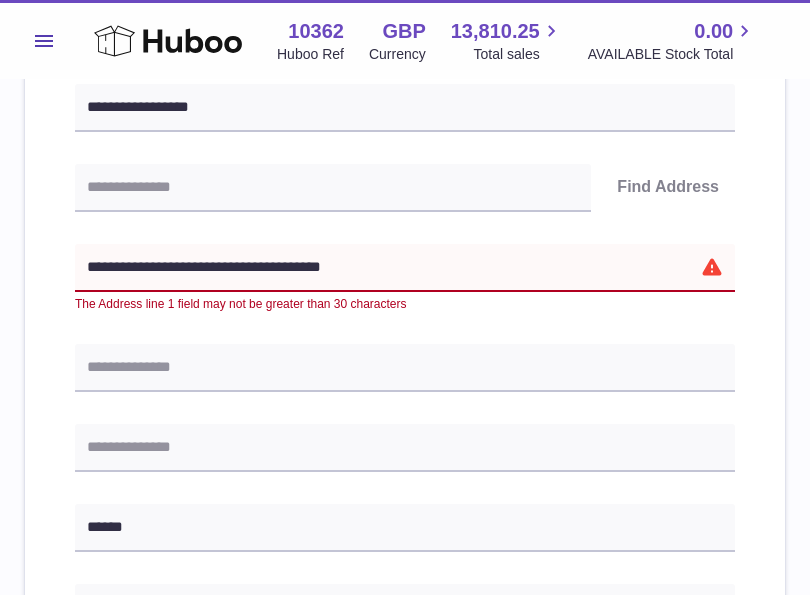 scroll, scrollTop: 358, scrollLeft: 0, axis: vertical 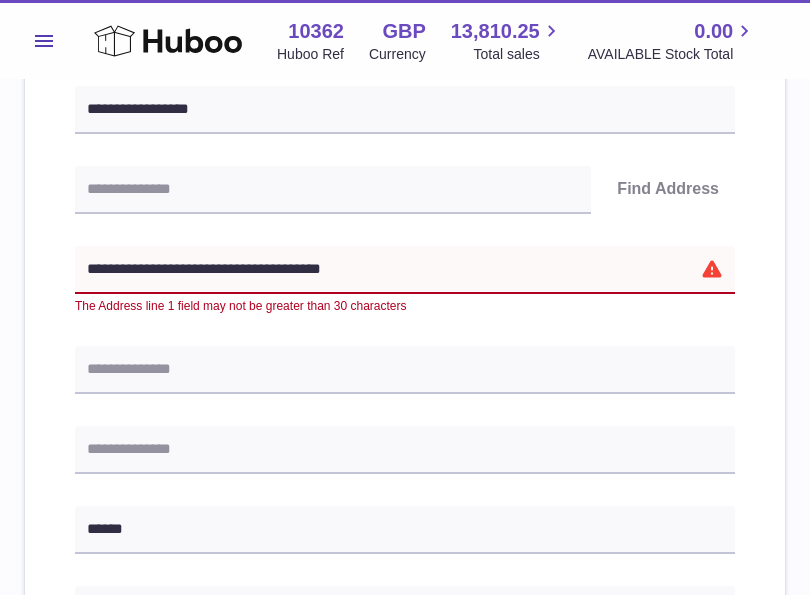 drag, startPoint x: 162, startPoint y: 263, endPoint x: 407, endPoint y: 265, distance: 245.00816 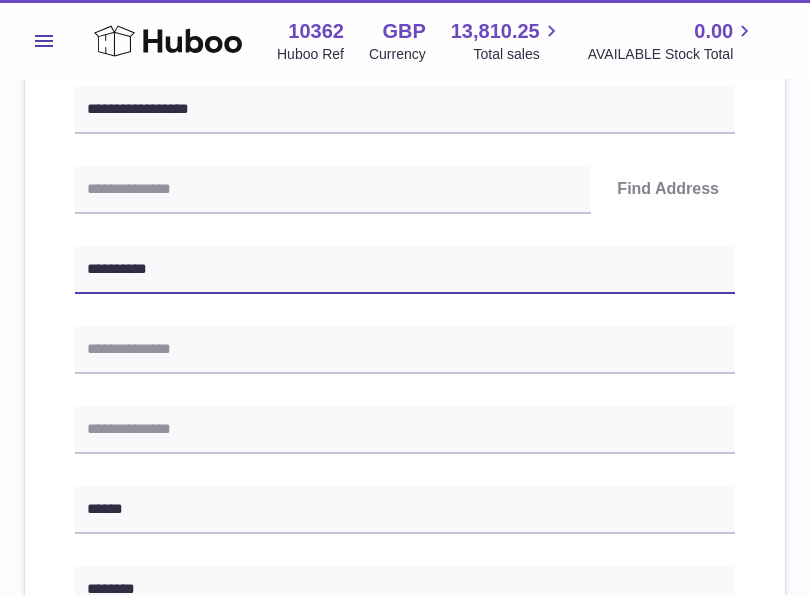 type on "**********" 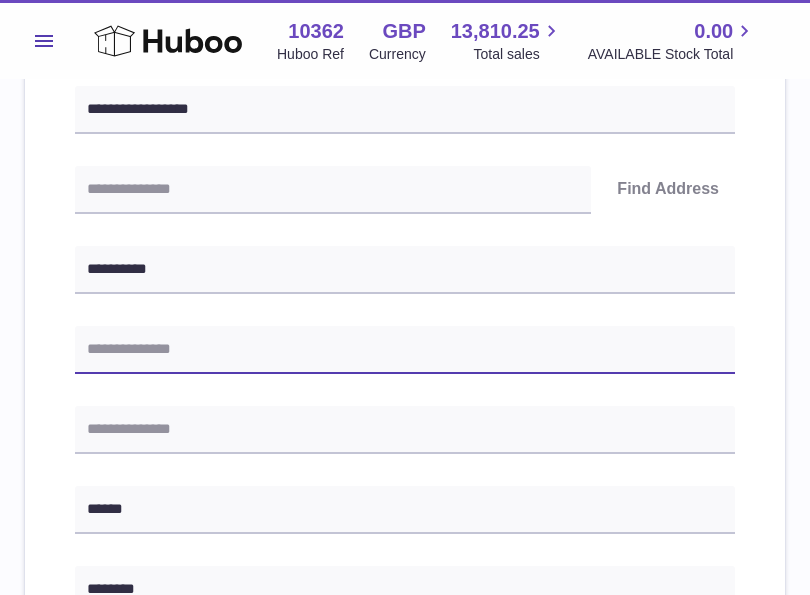 click at bounding box center [405, 350] 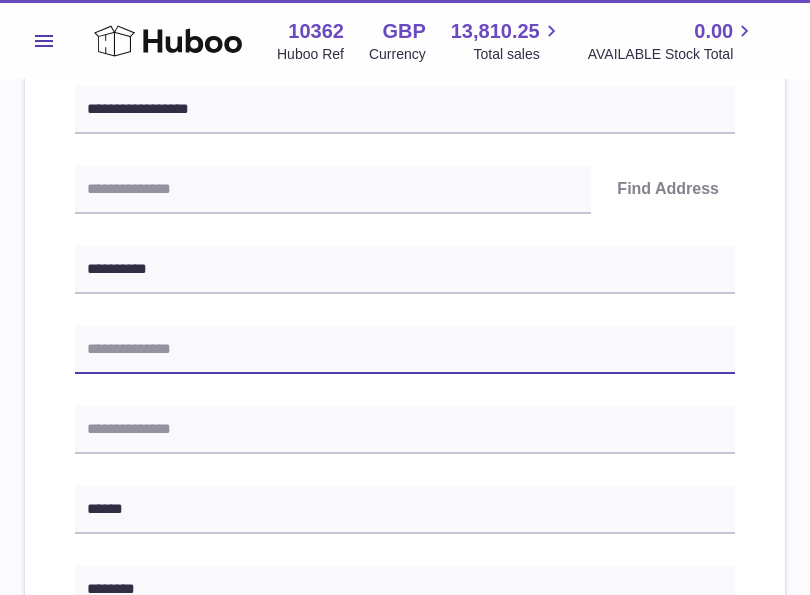 paste on "**********" 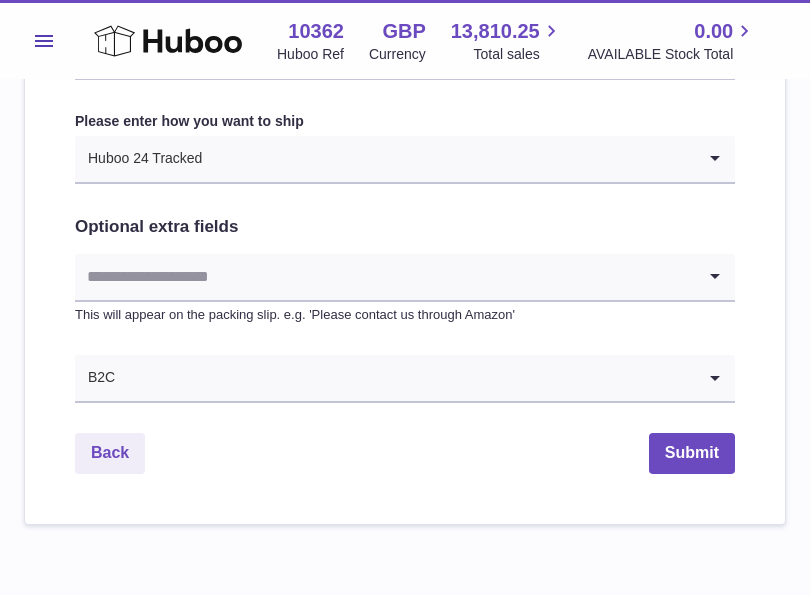 scroll, scrollTop: 1058, scrollLeft: 0, axis: vertical 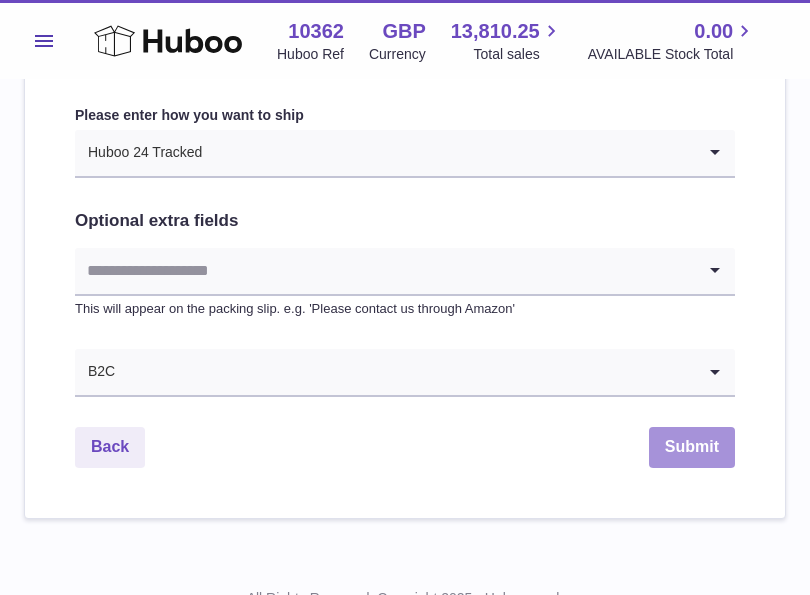 type on "**********" 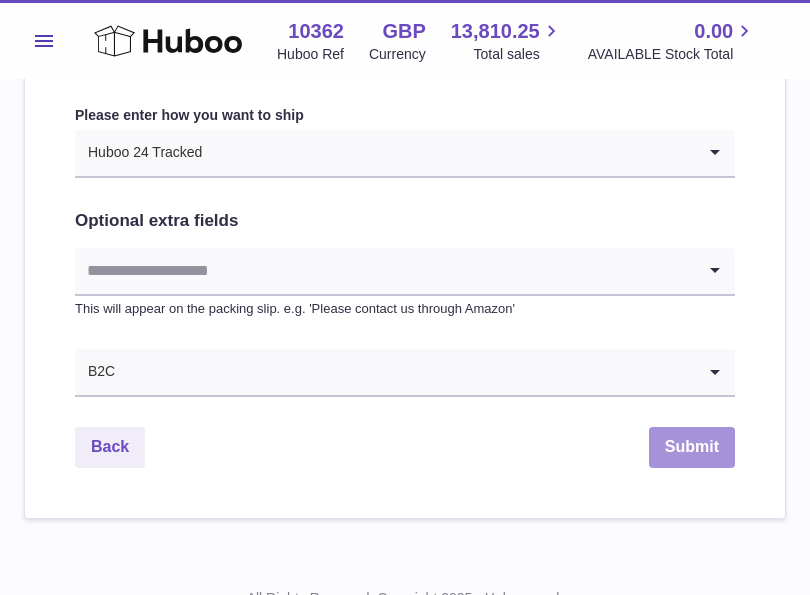 click on "Submit" at bounding box center (692, 447) 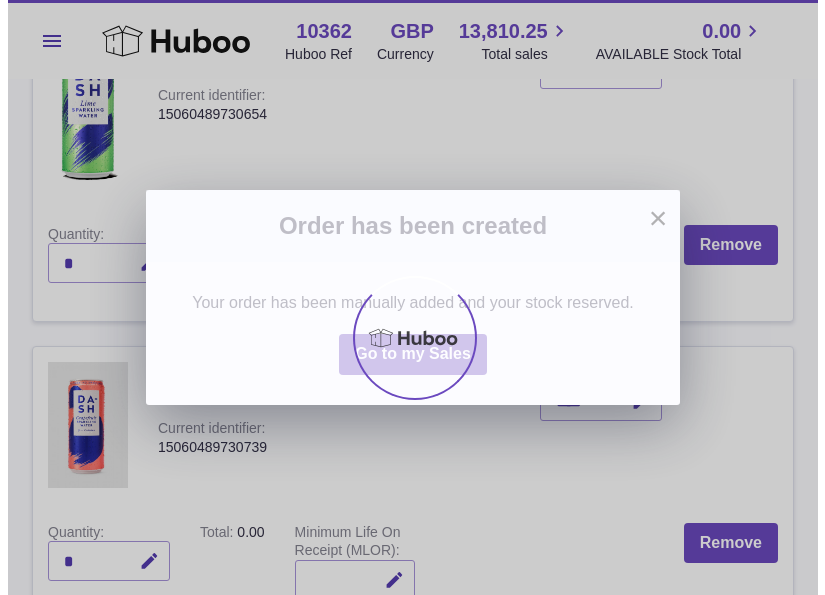 scroll, scrollTop: 0, scrollLeft: 0, axis: both 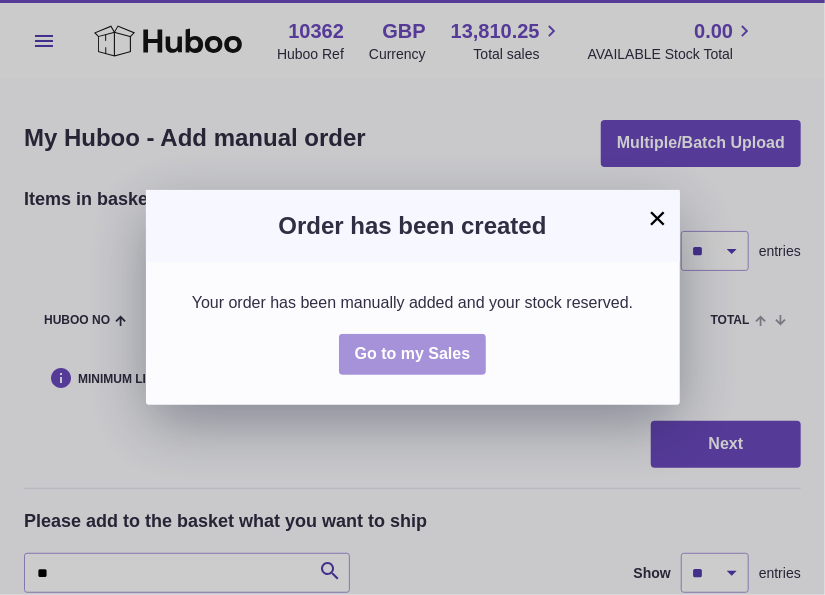 click on "Go to my Sales" at bounding box center [413, 353] 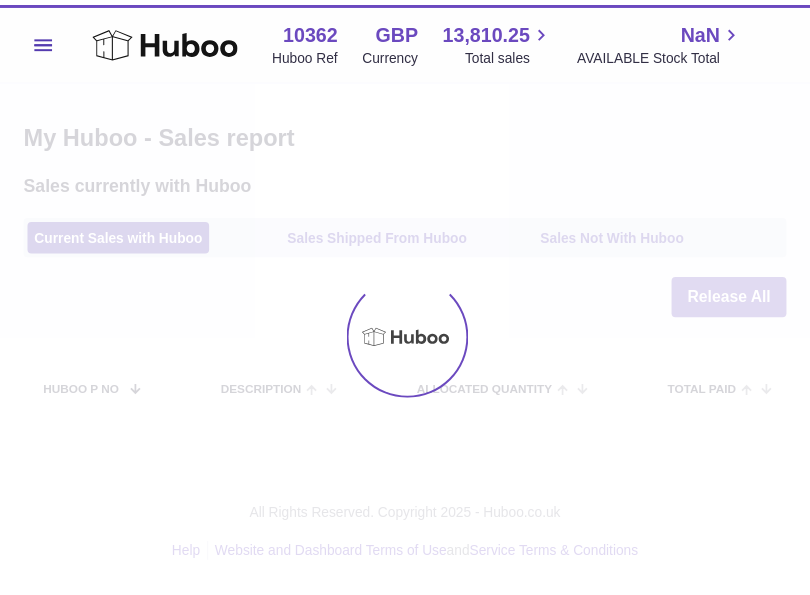 scroll, scrollTop: 0, scrollLeft: 0, axis: both 